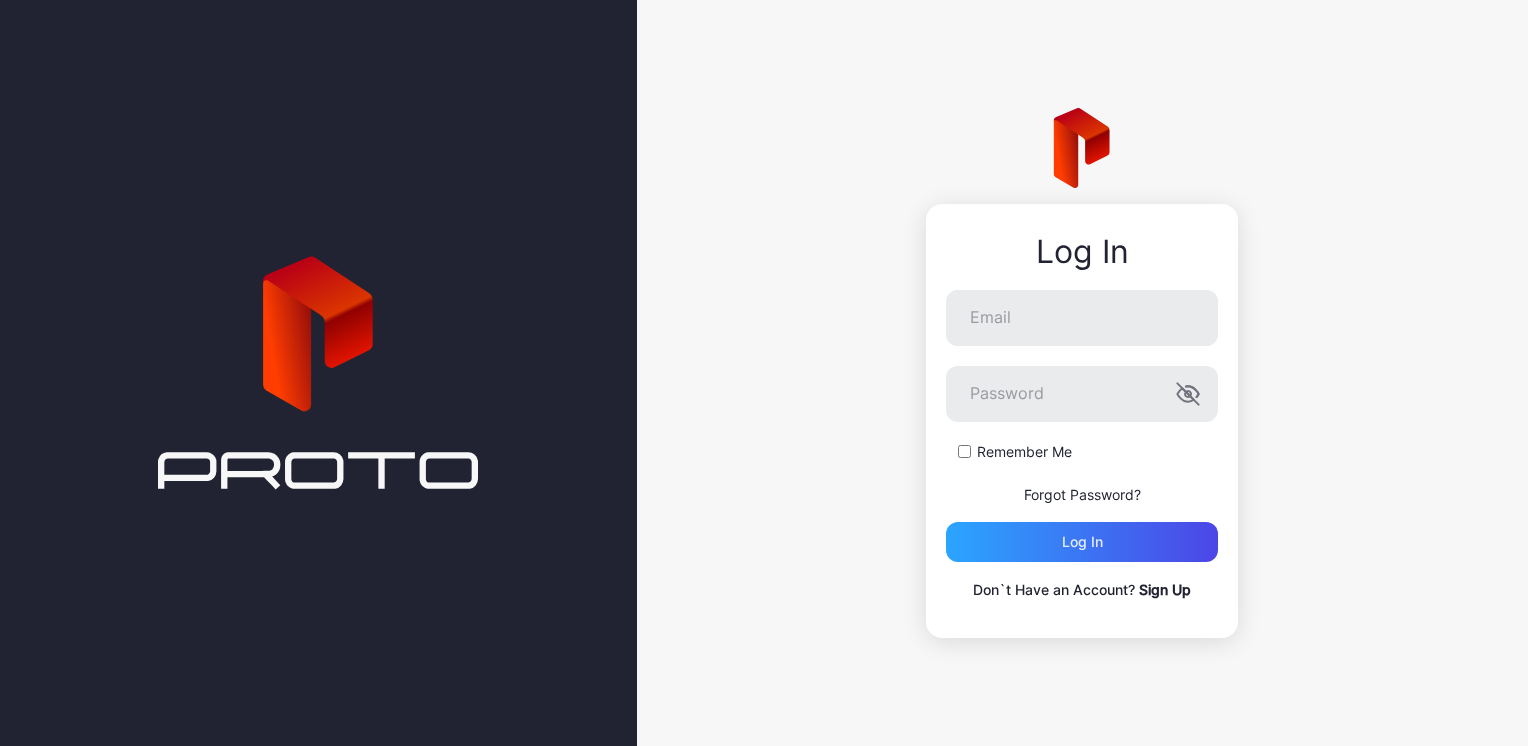 scroll, scrollTop: 0, scrollLeft: 0, axis: both 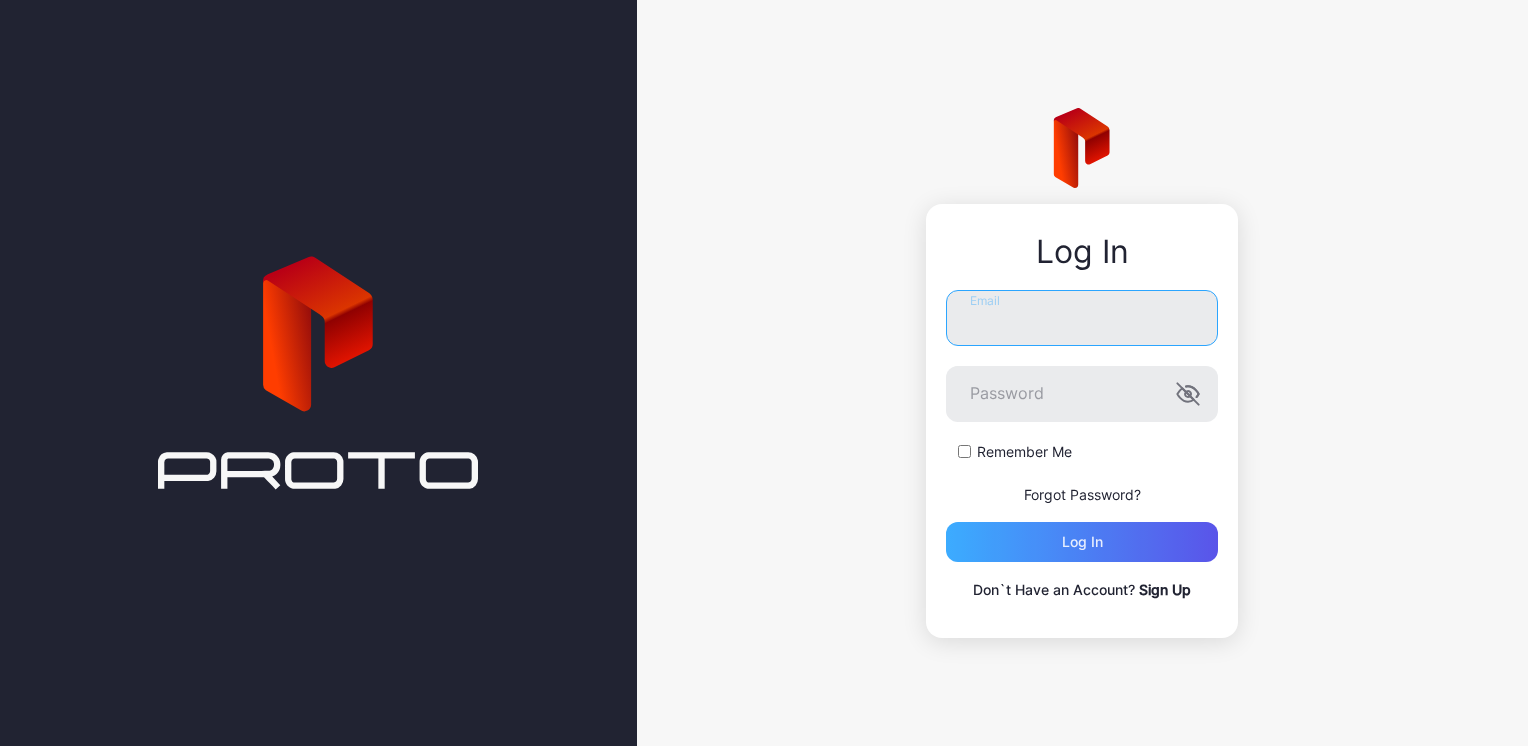 type on "**********" 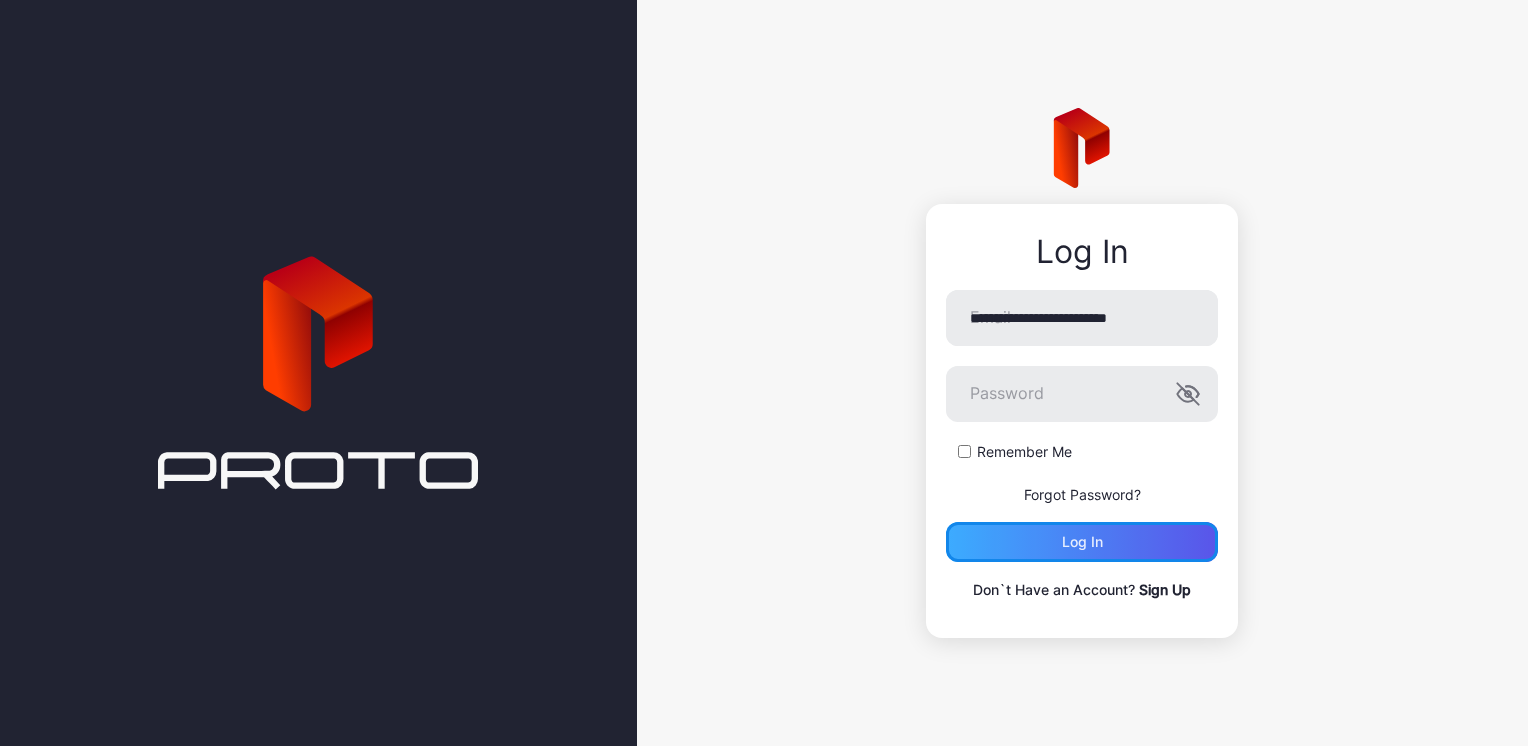 click on "Log in" at bounding box center (1082, 542) 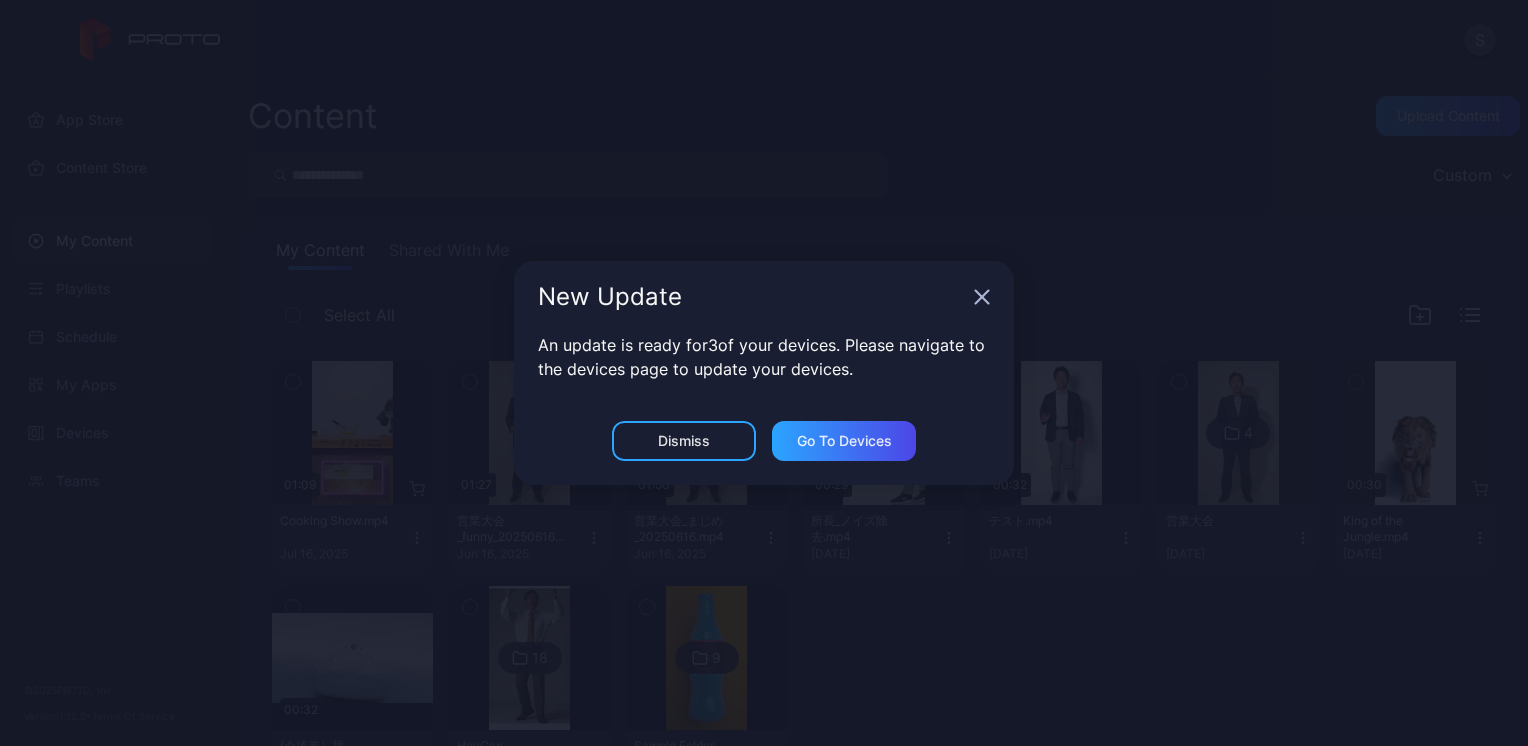 click 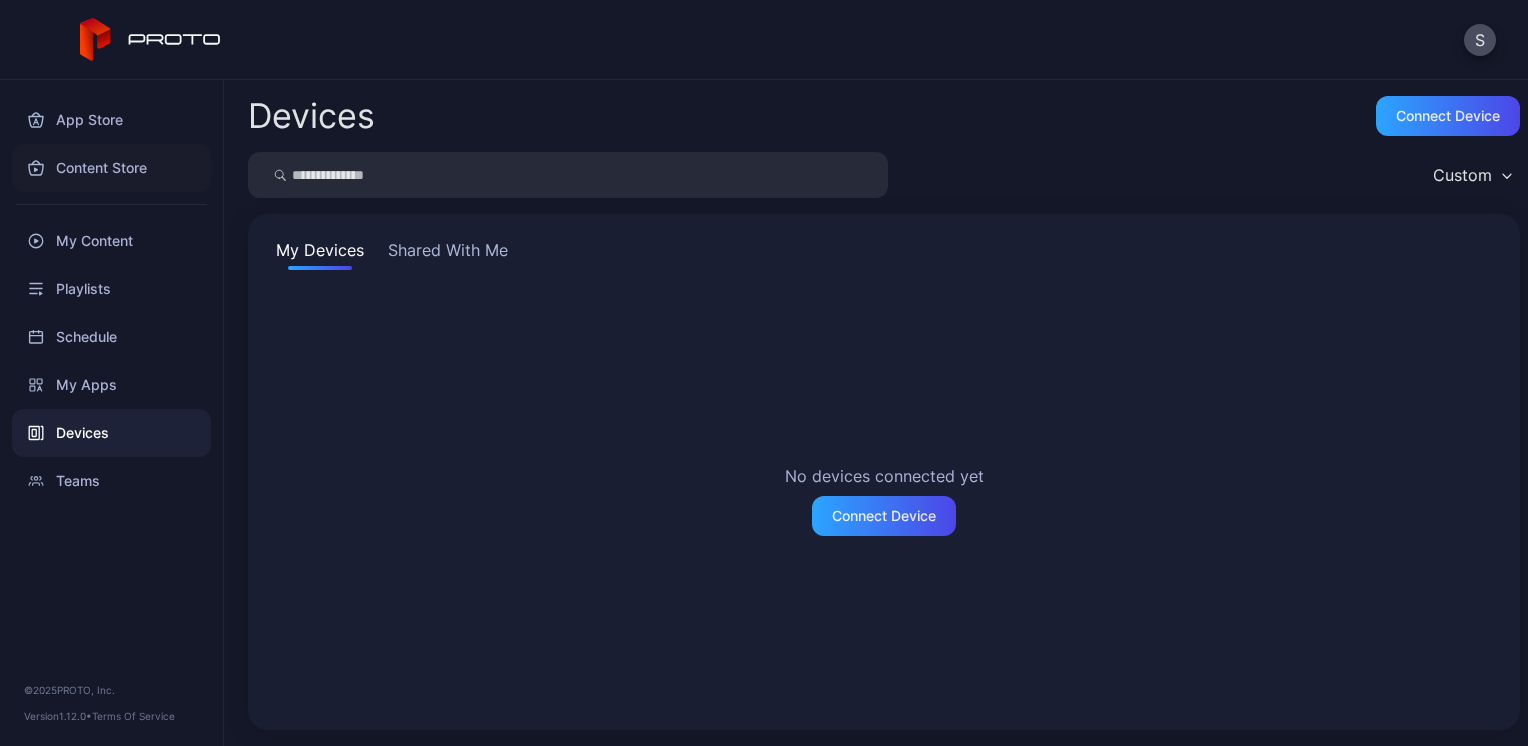 click on "Content Store" at bounding box center [111, 168] 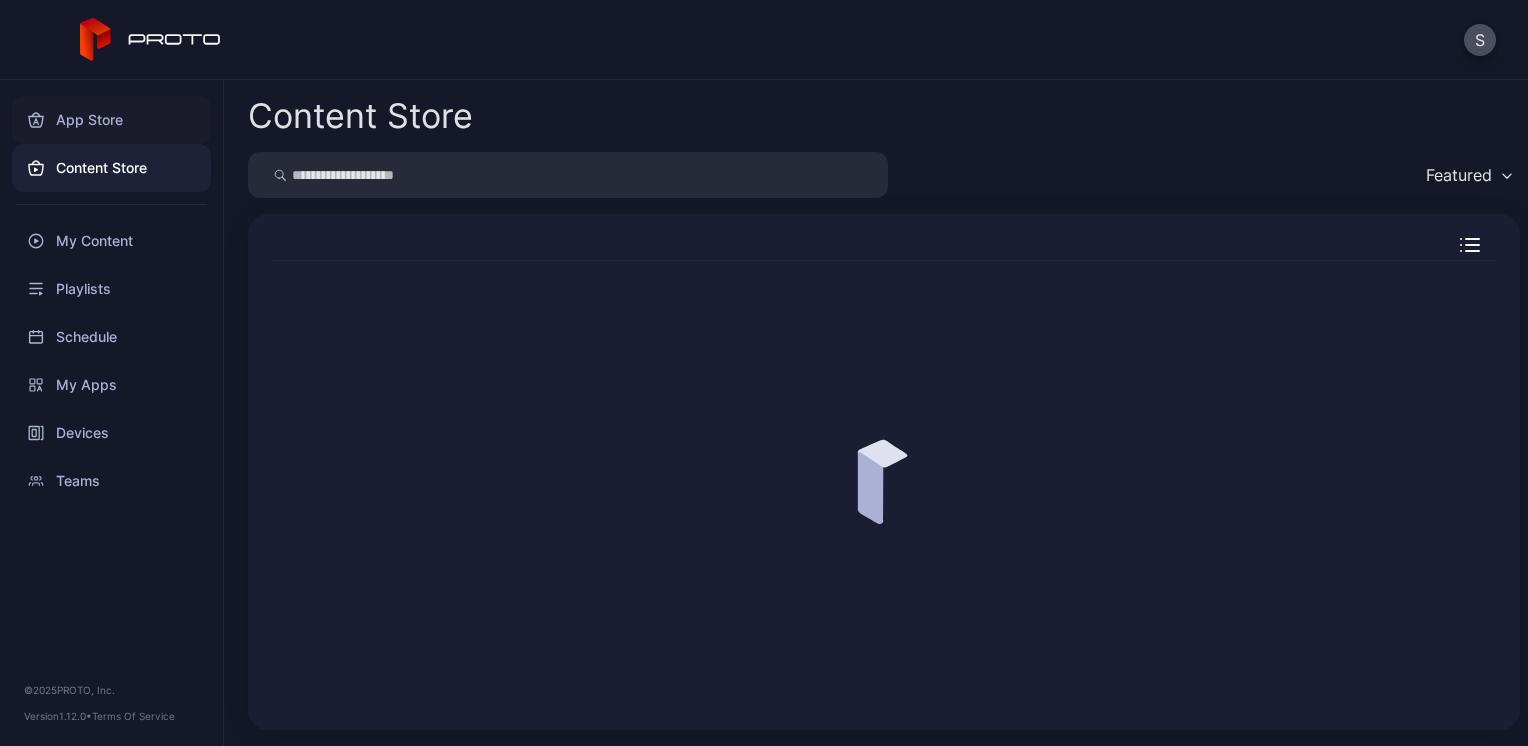 click on "App Store" at bounding box center [111, 120] 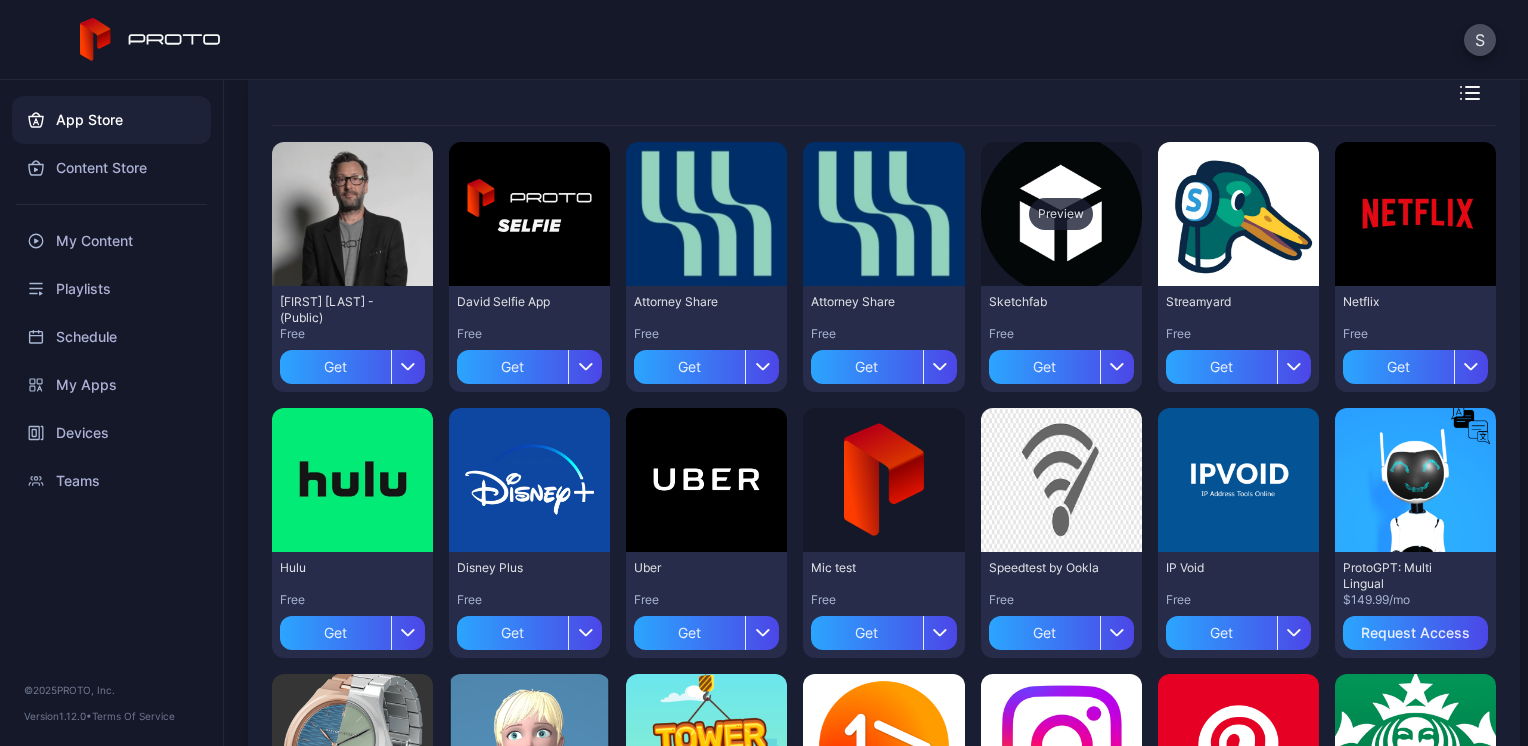 scroll, scrollTop: 0, scrollLeft: 0, axis: both 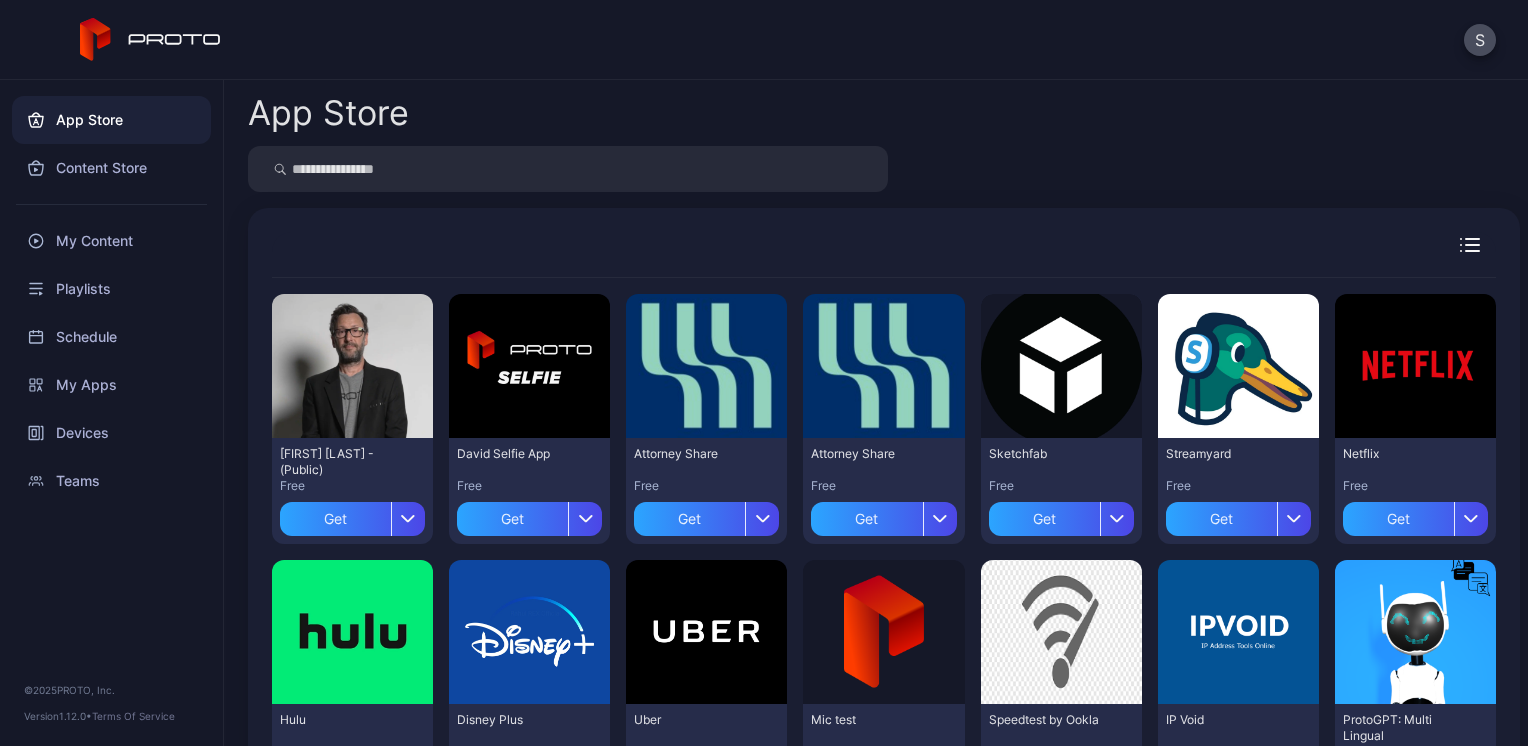 click on "S" at bounding box center [764, 40] 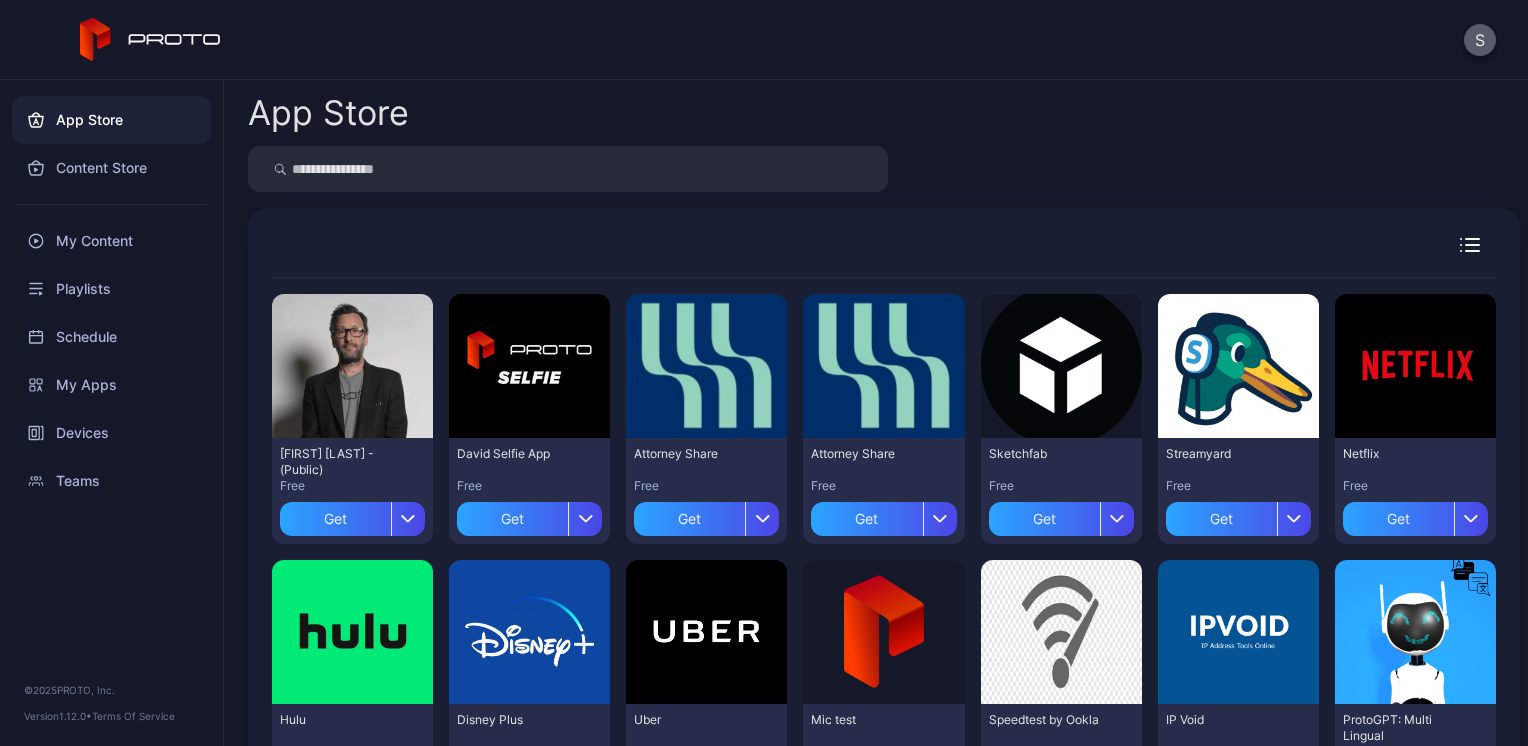 click on "S" at bounding box center (1480, 40) 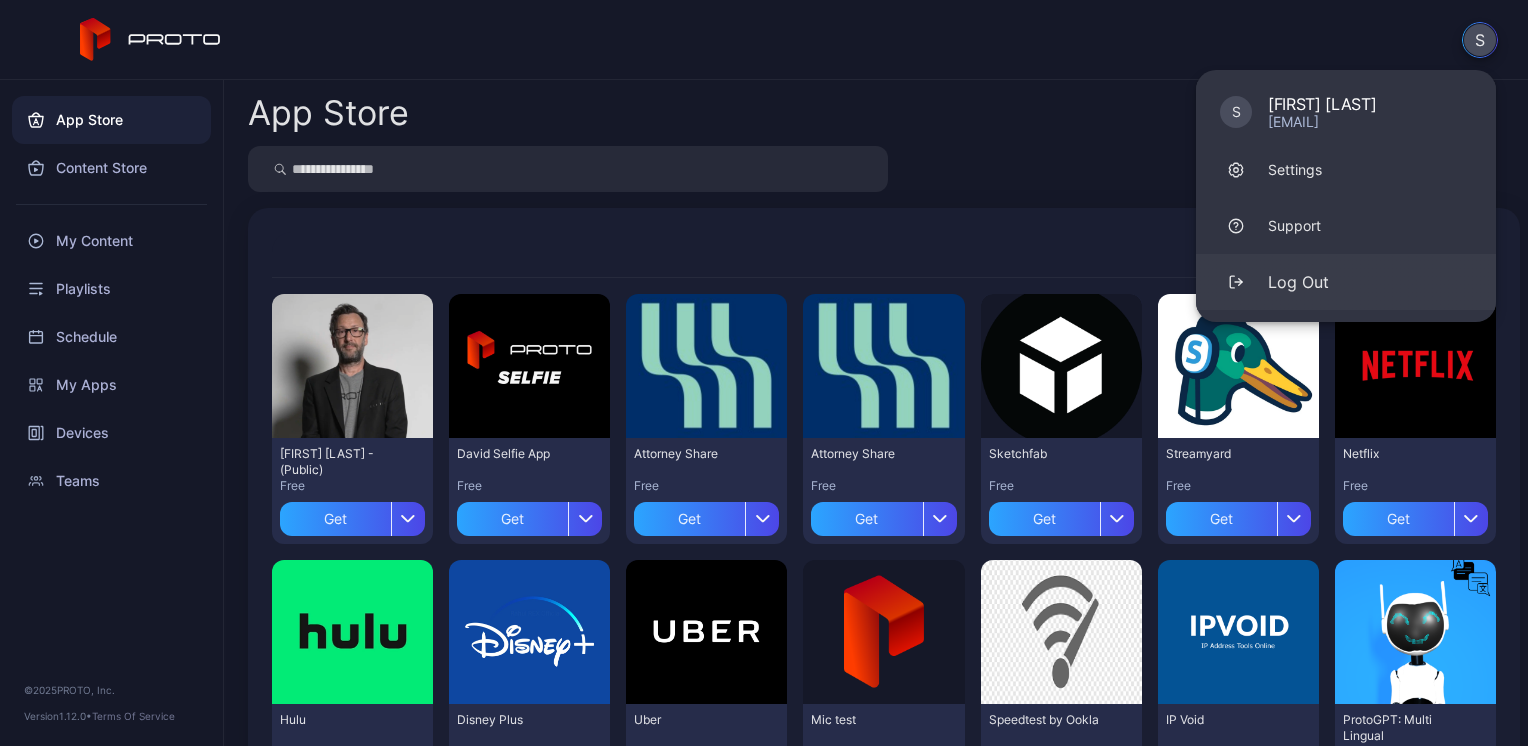 click on "Log Out" at bounding box center (1346, 282) 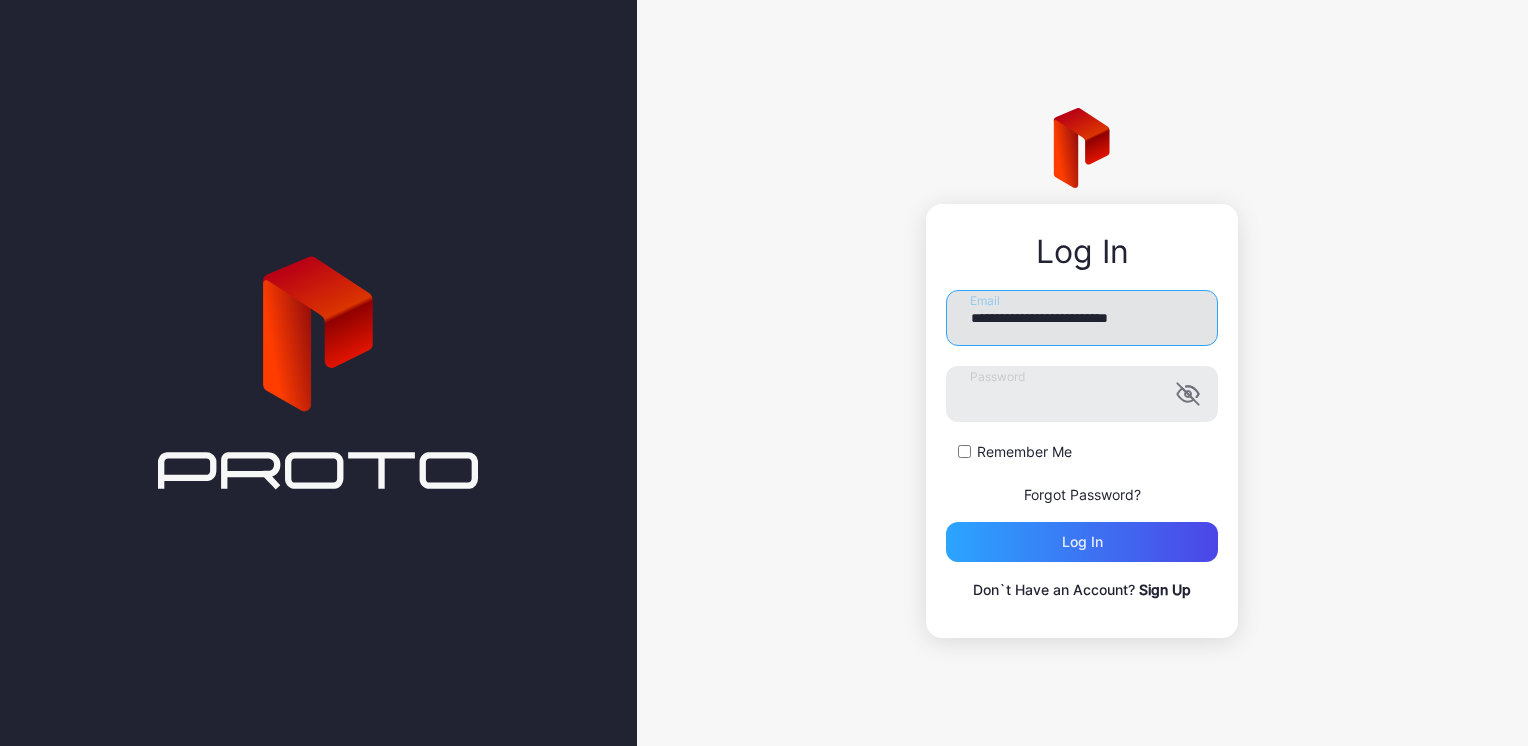 click on "**********" at bounding box center (1082, 318) 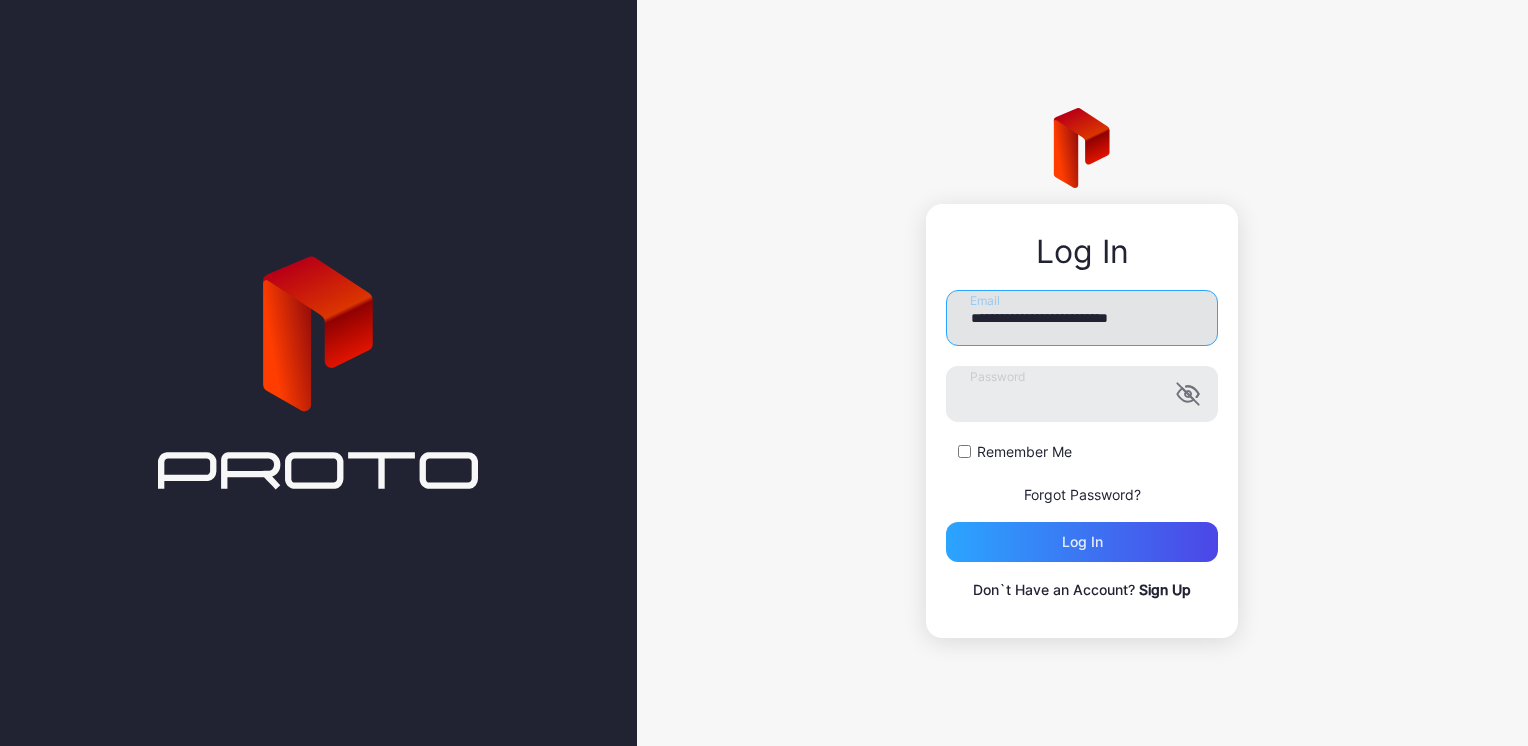 type on "**********" 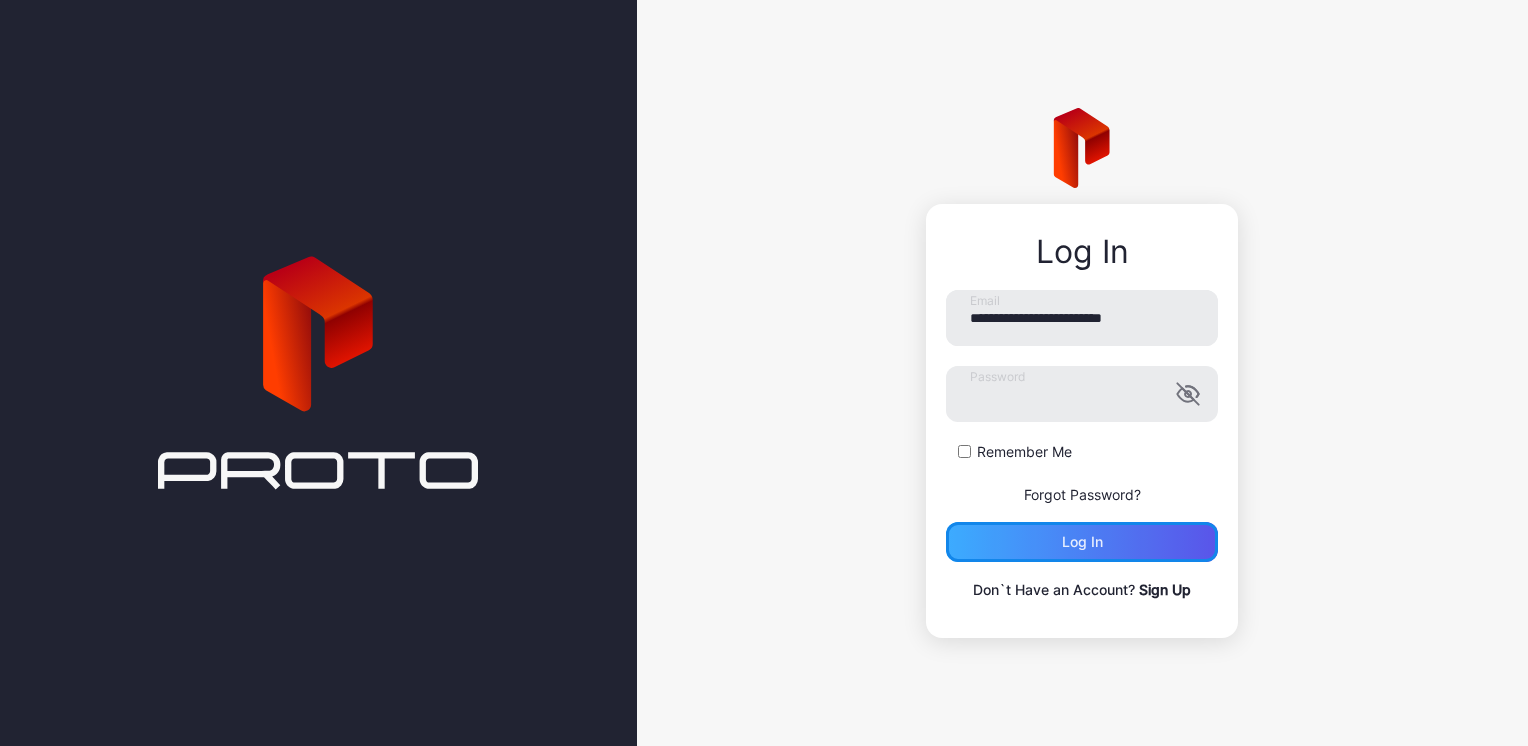 click on "Log in" at bounding box center (1082, 542) 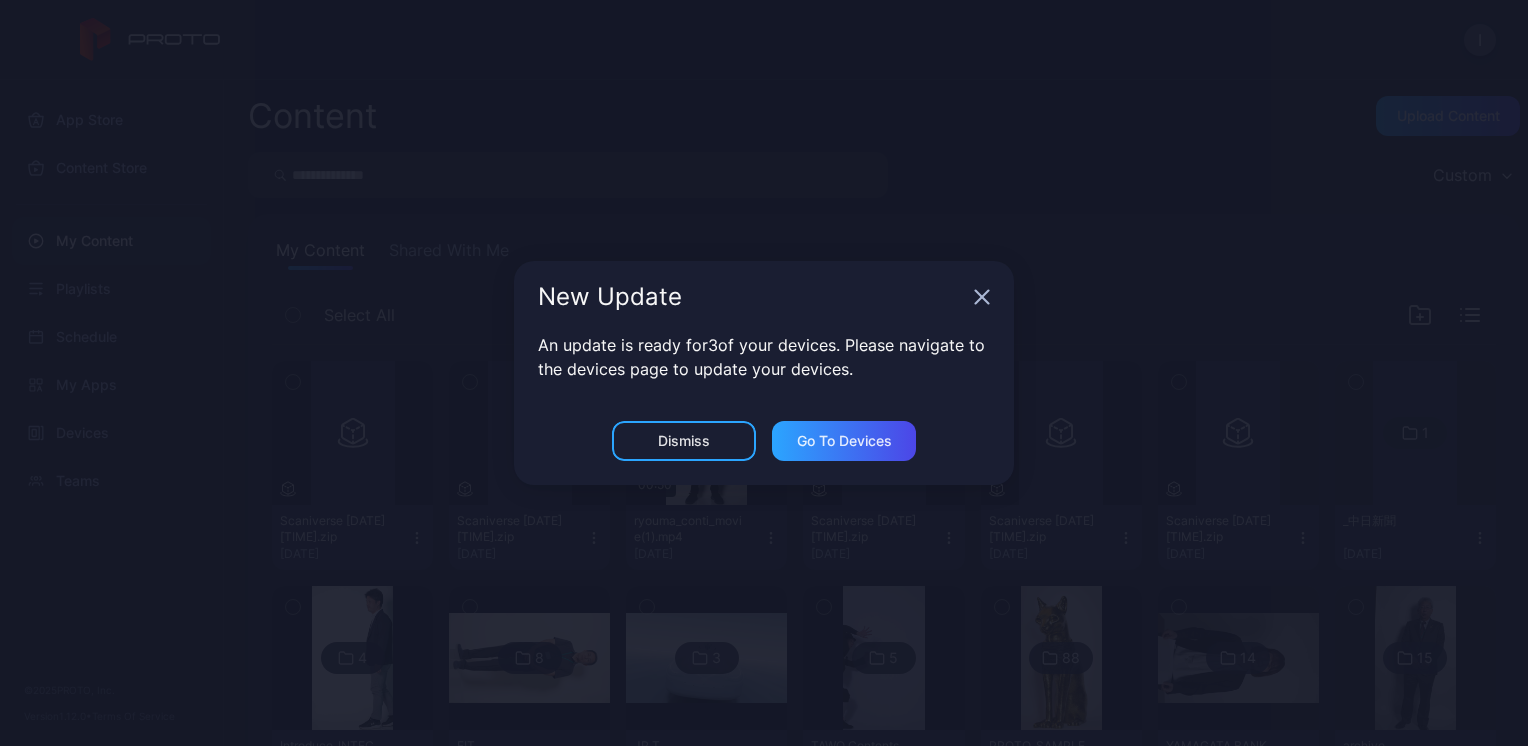click on "An update is ready for  3  of your devices. Please navigate to the devices page to update your devices." at bounding box center [764, 377] 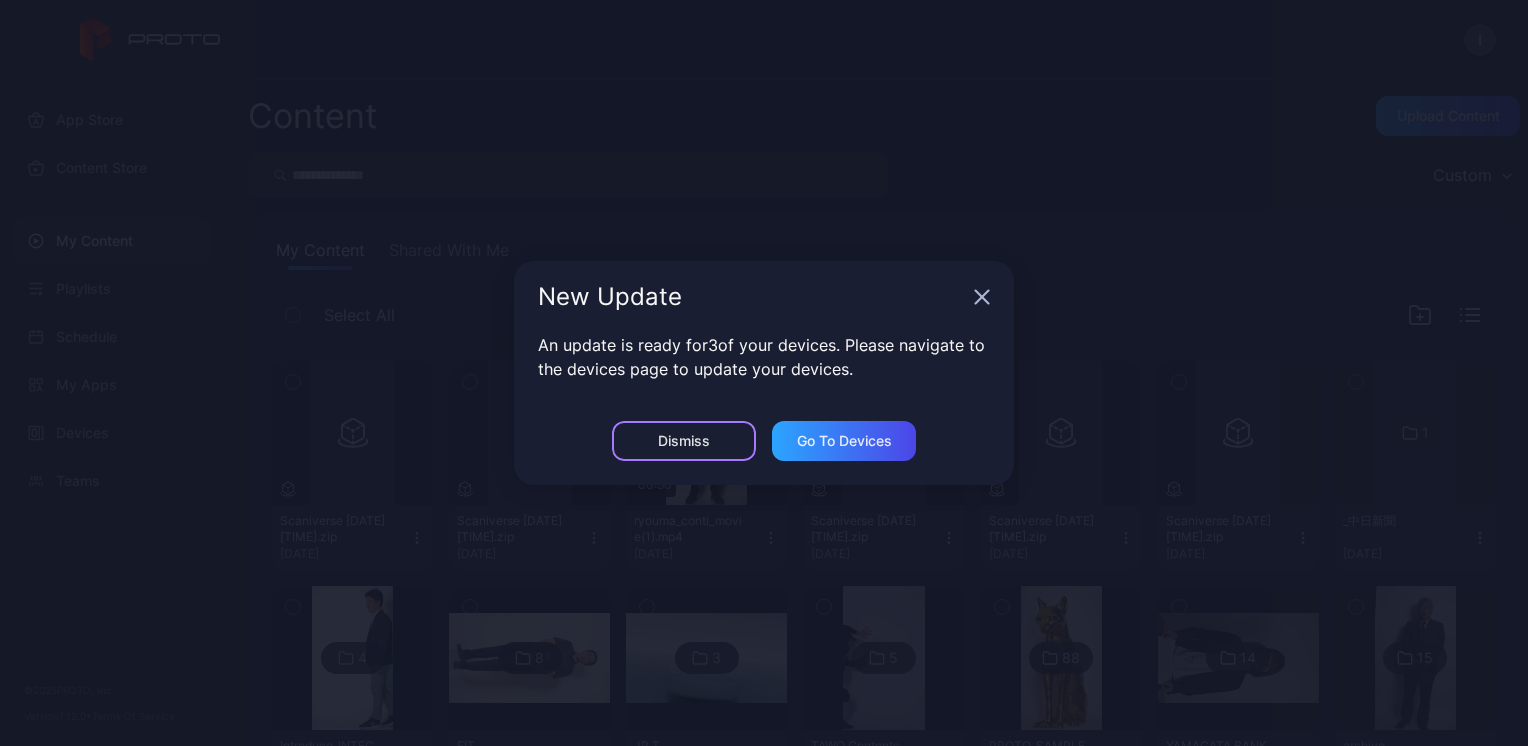 click on "Dismiss" at bounding box center (684, 441) 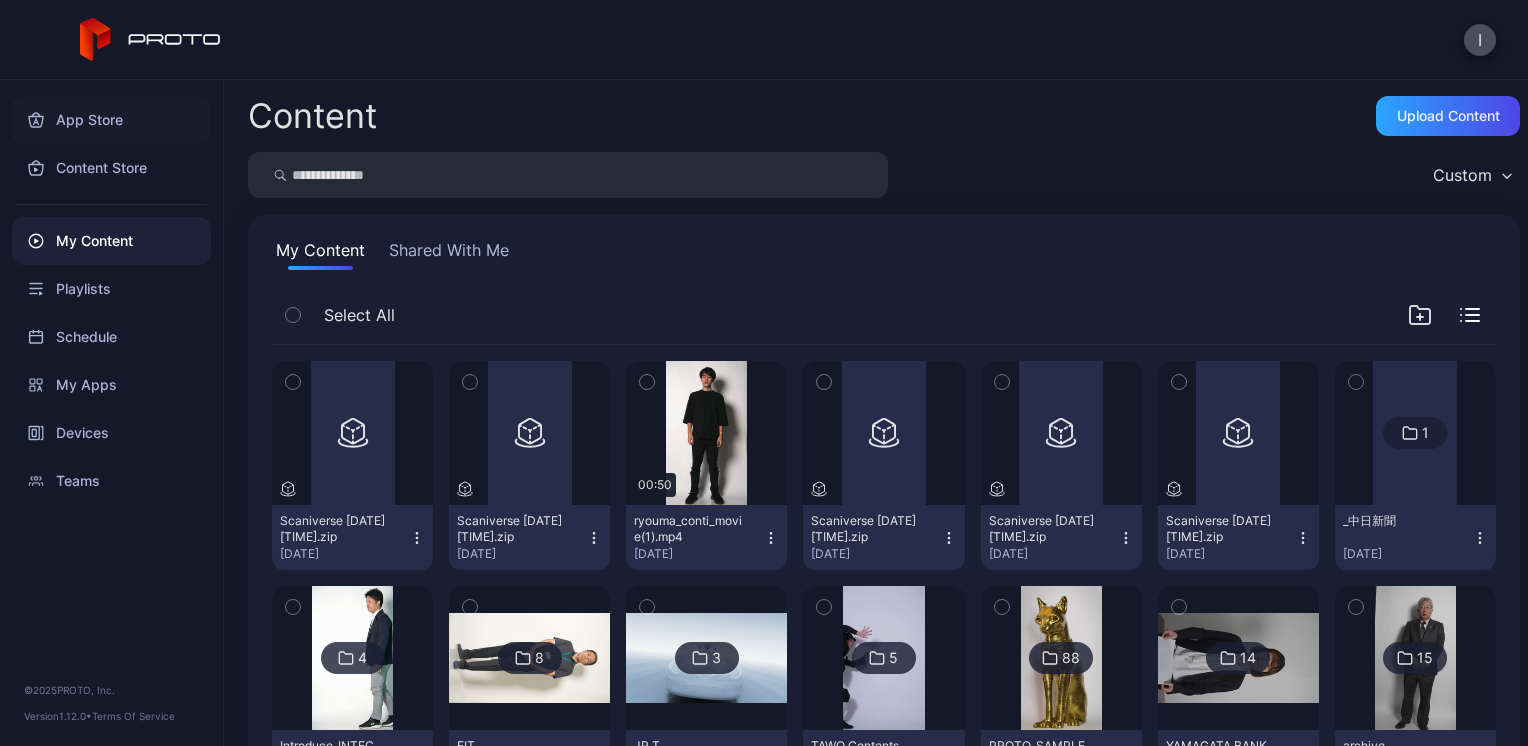 click on "App Store" at bounding box center [111, 120] 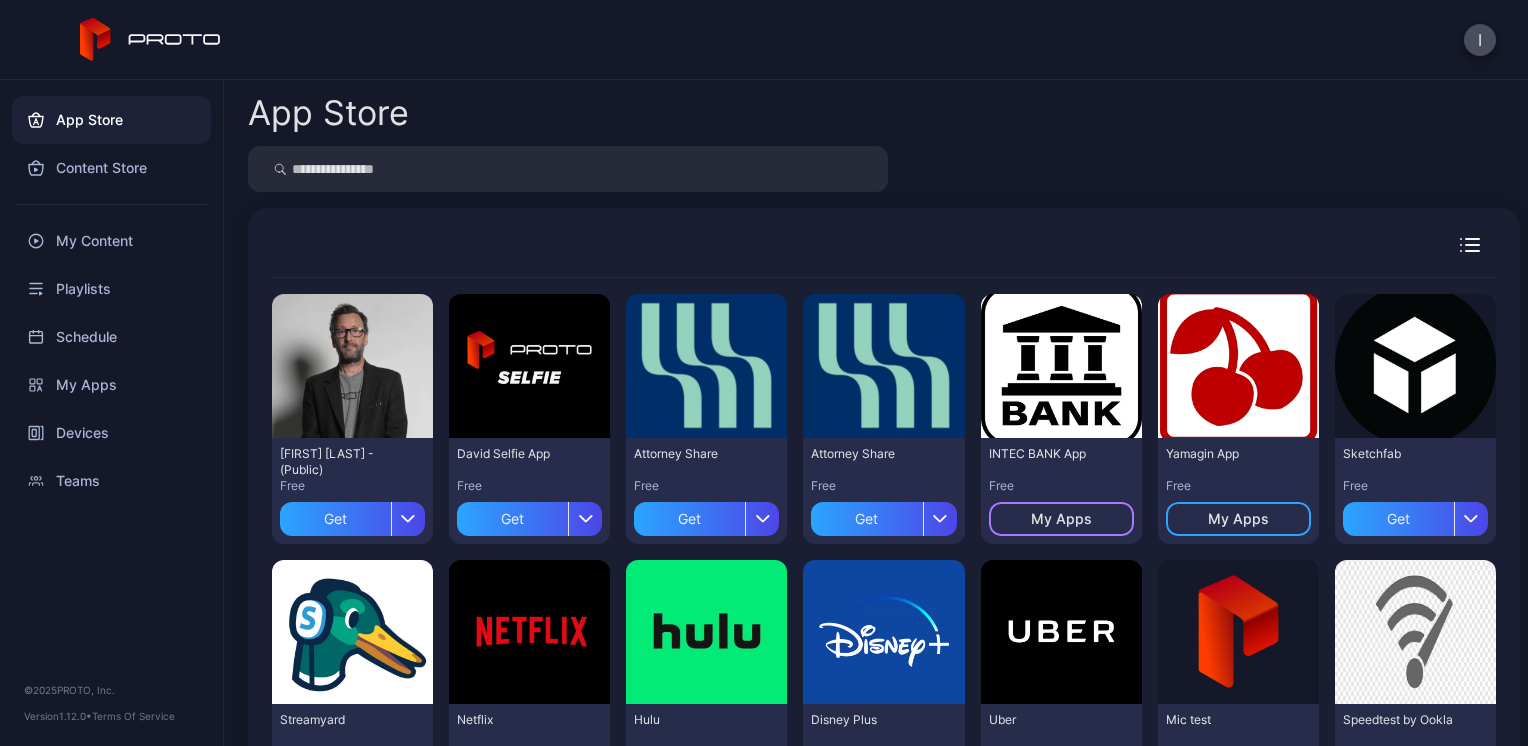 click on "My Apps" at bounding box center (1061, 519) 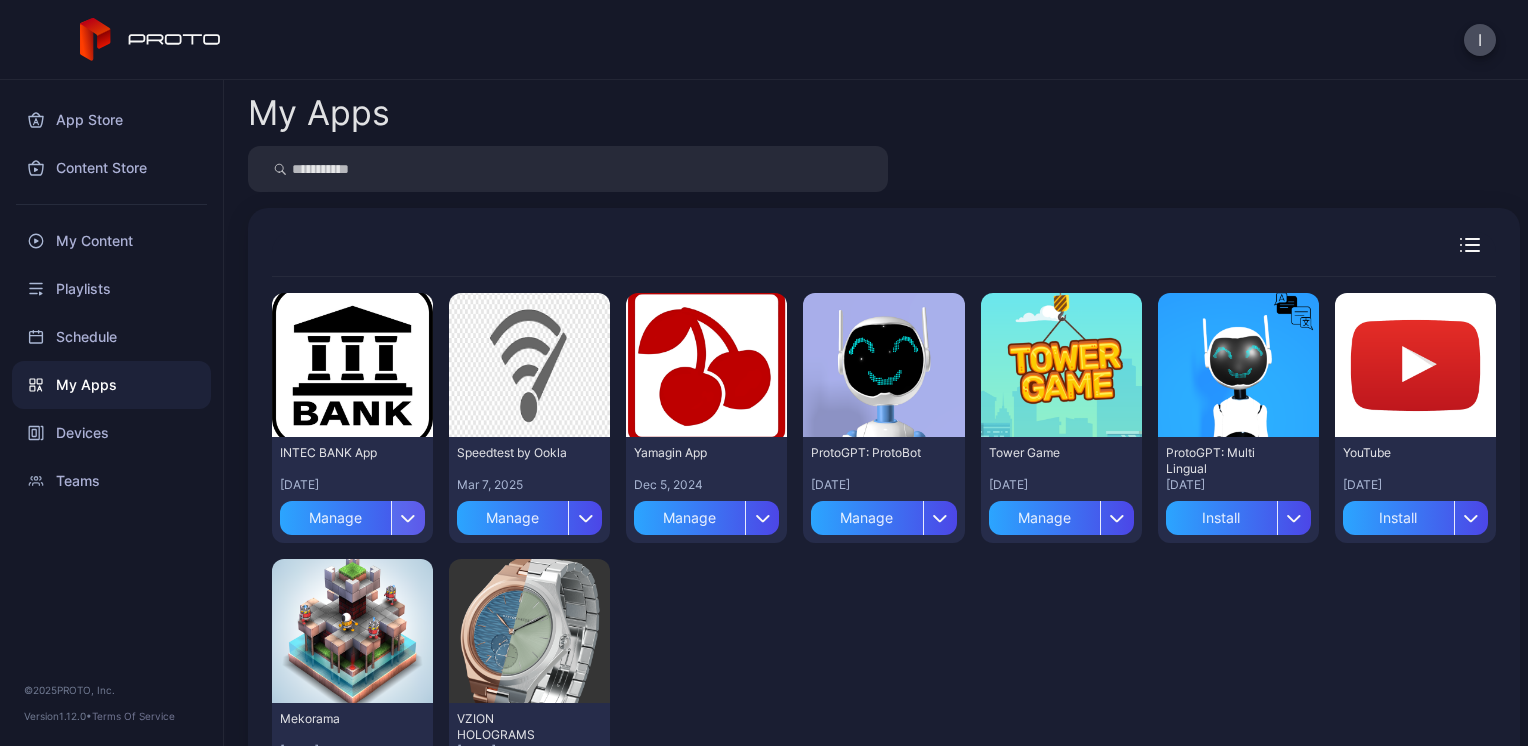 click at bounding box center (408, 518) 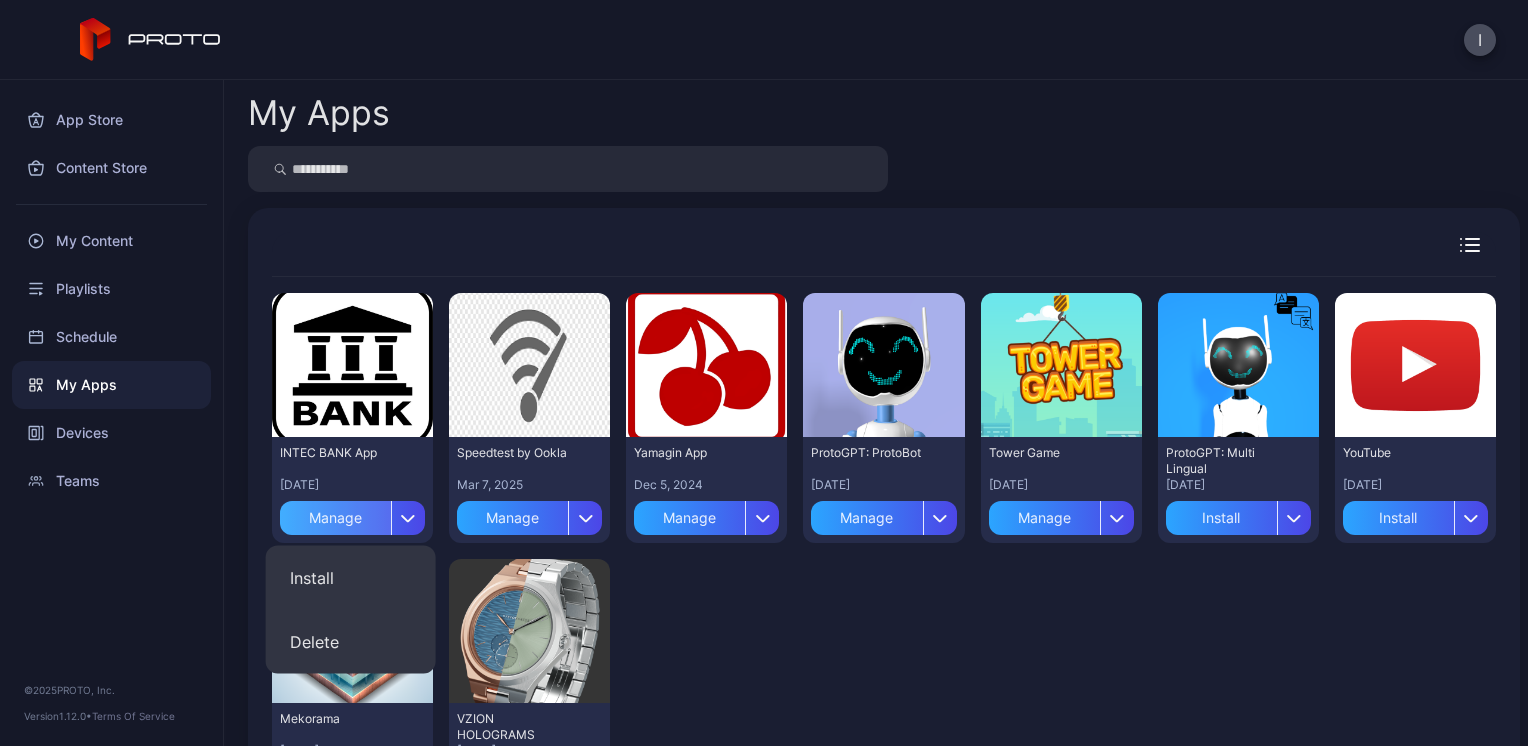 click on "Manage" at bounding box center [335, 518] 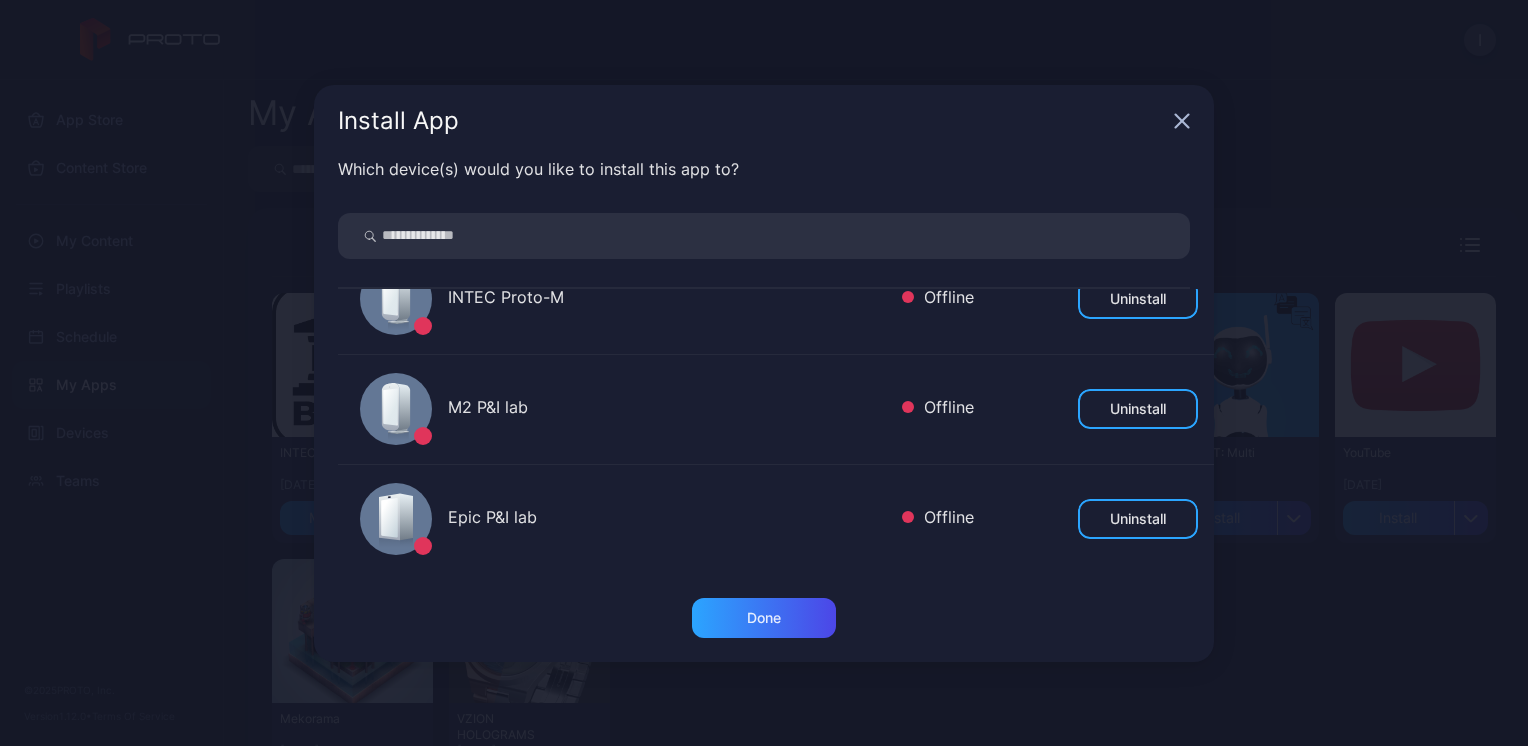 scroll, scrollTop: 0, scrollLeft: 0, axis: both 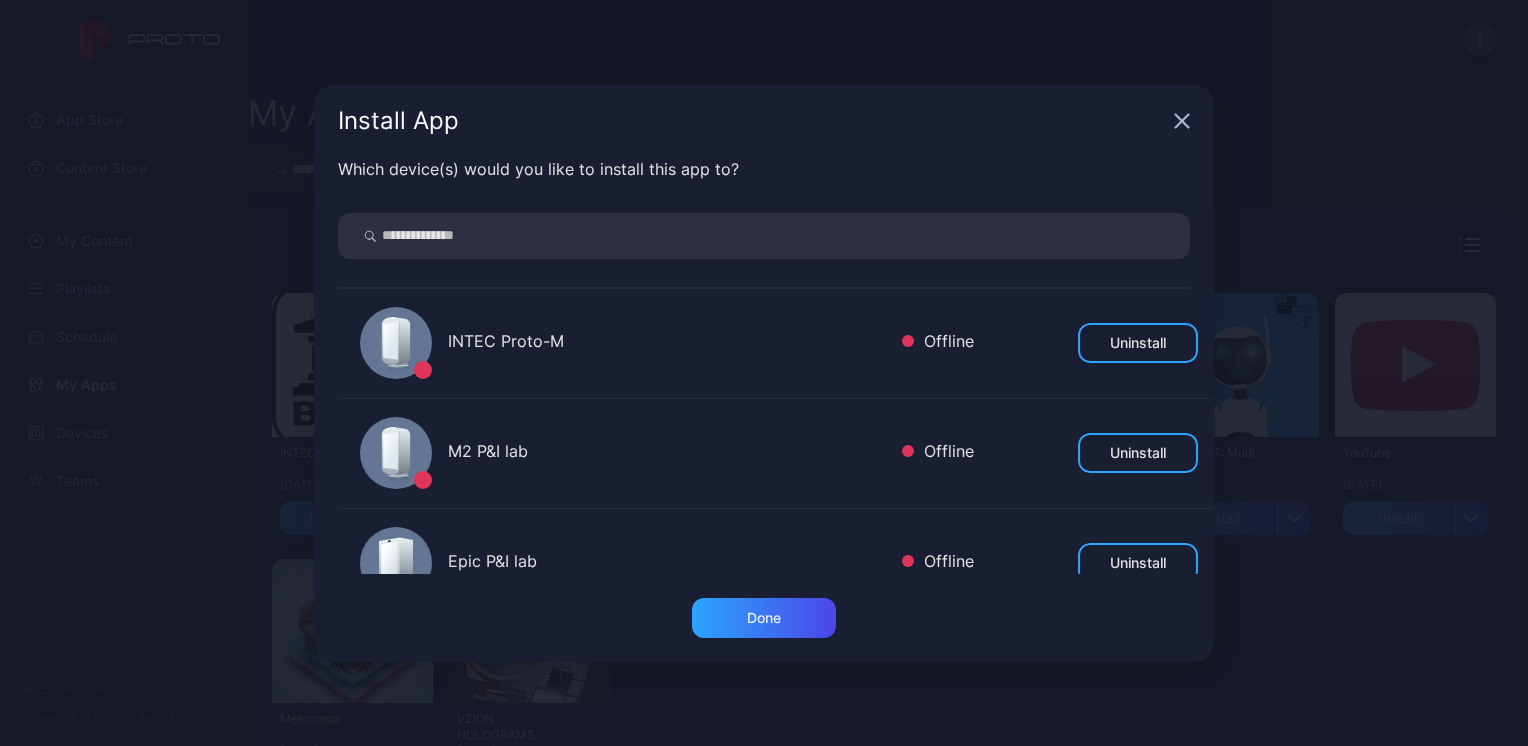 click on "Install App" at bounding box center (764, 121) 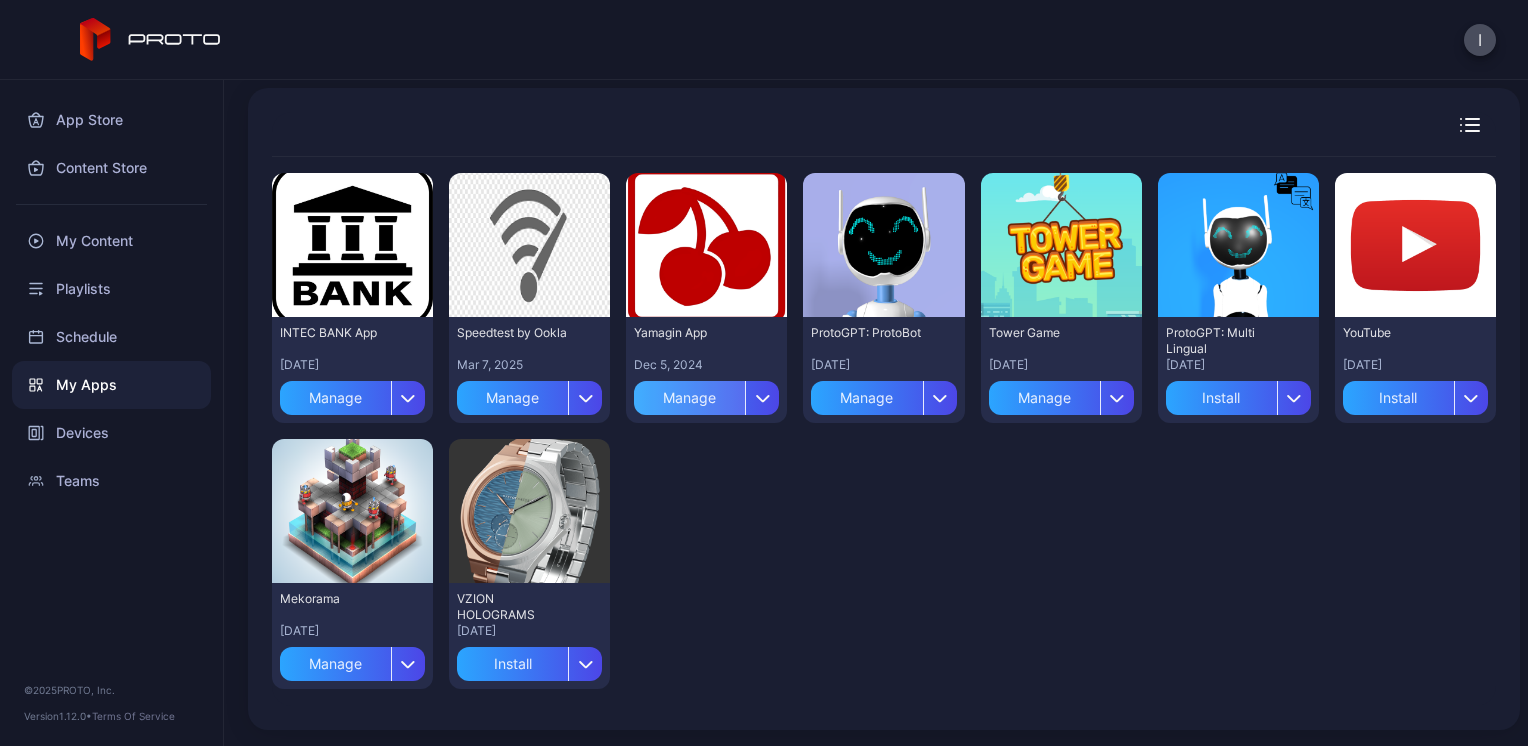 scroll, scrollTop: 0, scrollLeft: 0, axis: both 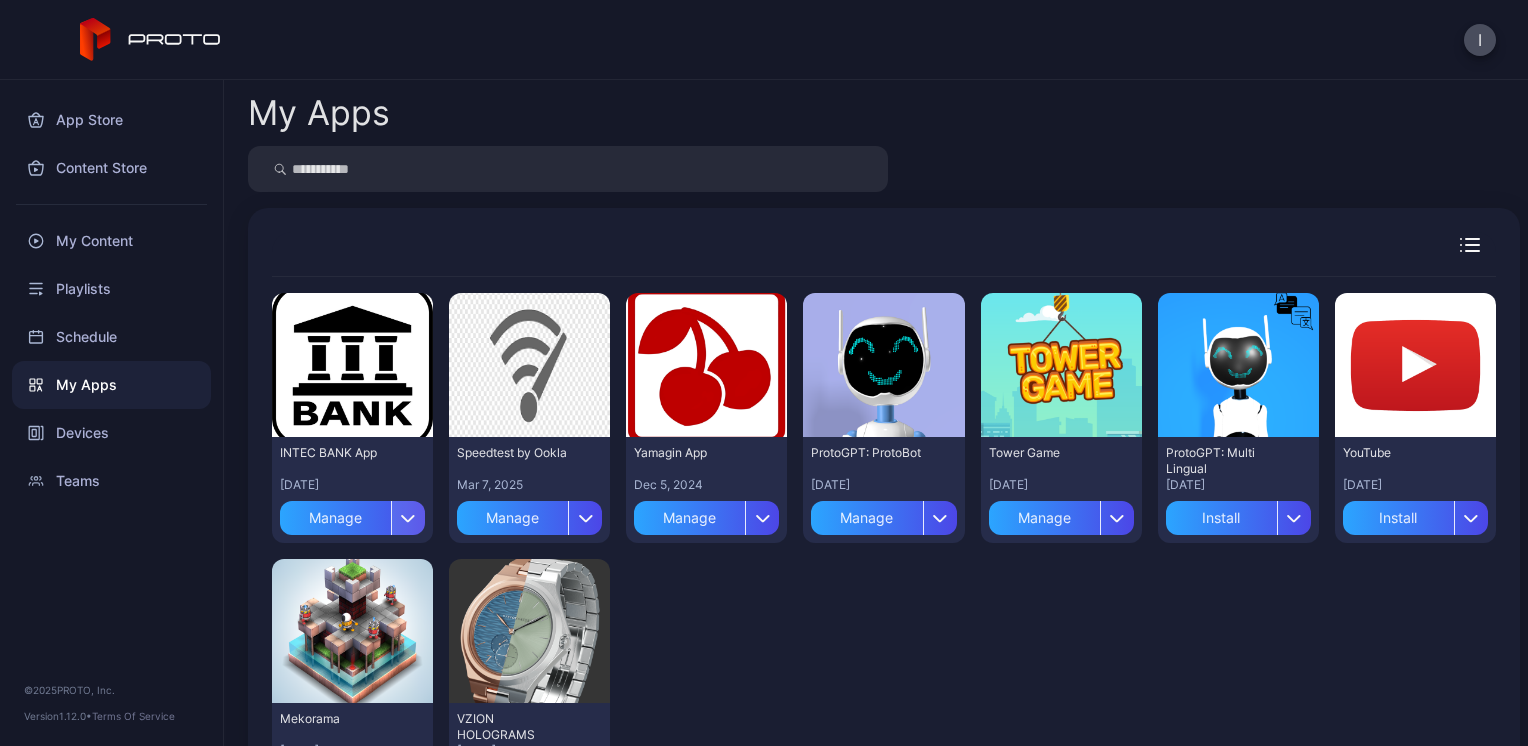 click at bounding box center (408, 518) 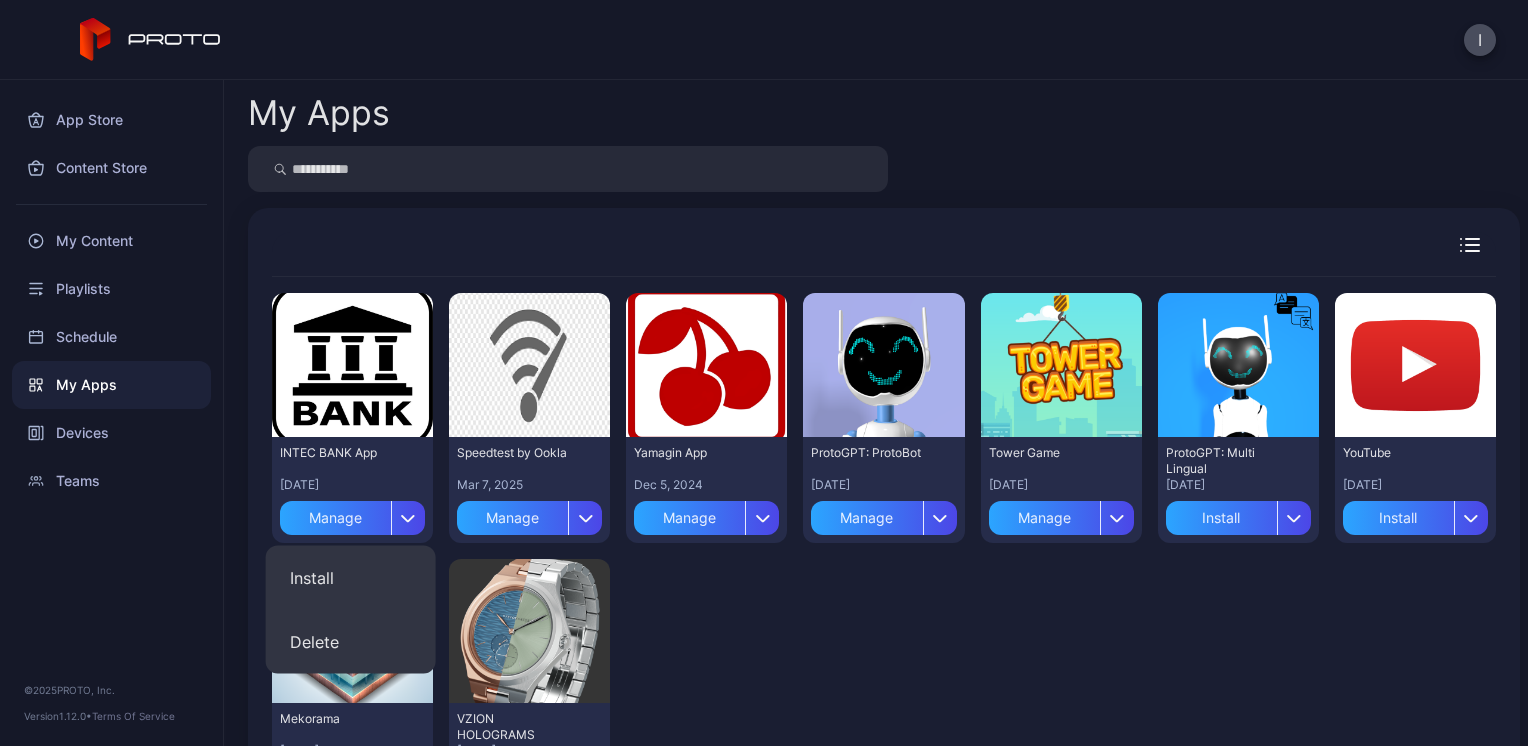 click on "Preview INTEC BANK App [DATE] Manage Preview Speedtest by Ookla [DATE] Manage Preview Yamagin App [DATE] Manage Preview ProtoGPT: ProtoBot [DATE] Manage Preview Tower Game [DATE] Manage Preview ProtoGPT: Multi Lingual [DATE] Install Preview YouTube [DATE] Install Preview Mekorama [DATE] Manage Preview VZION HOLOGRAMS [DATE] Install" at bounding box center [884, 551] 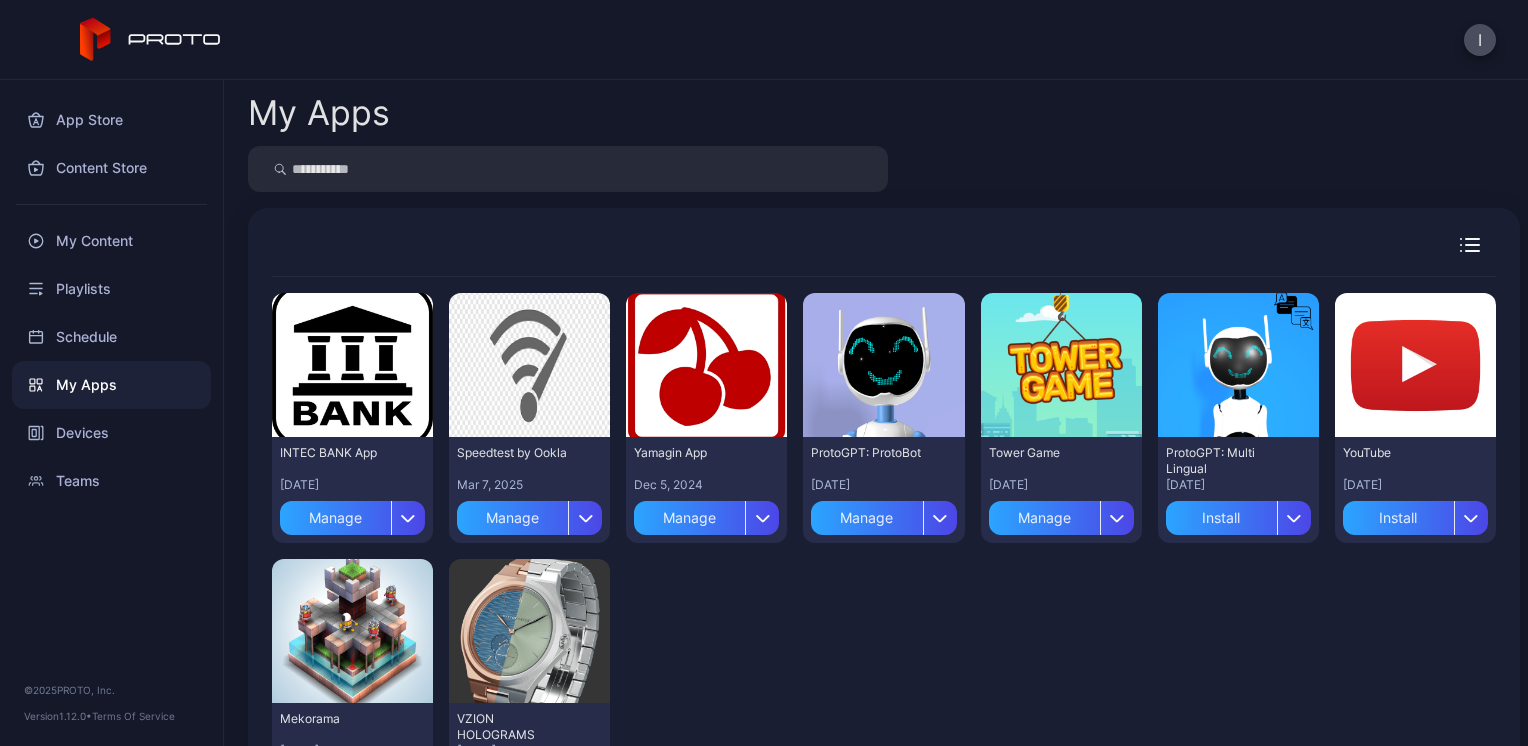 click on "I" at bounding box center (1480, 40) 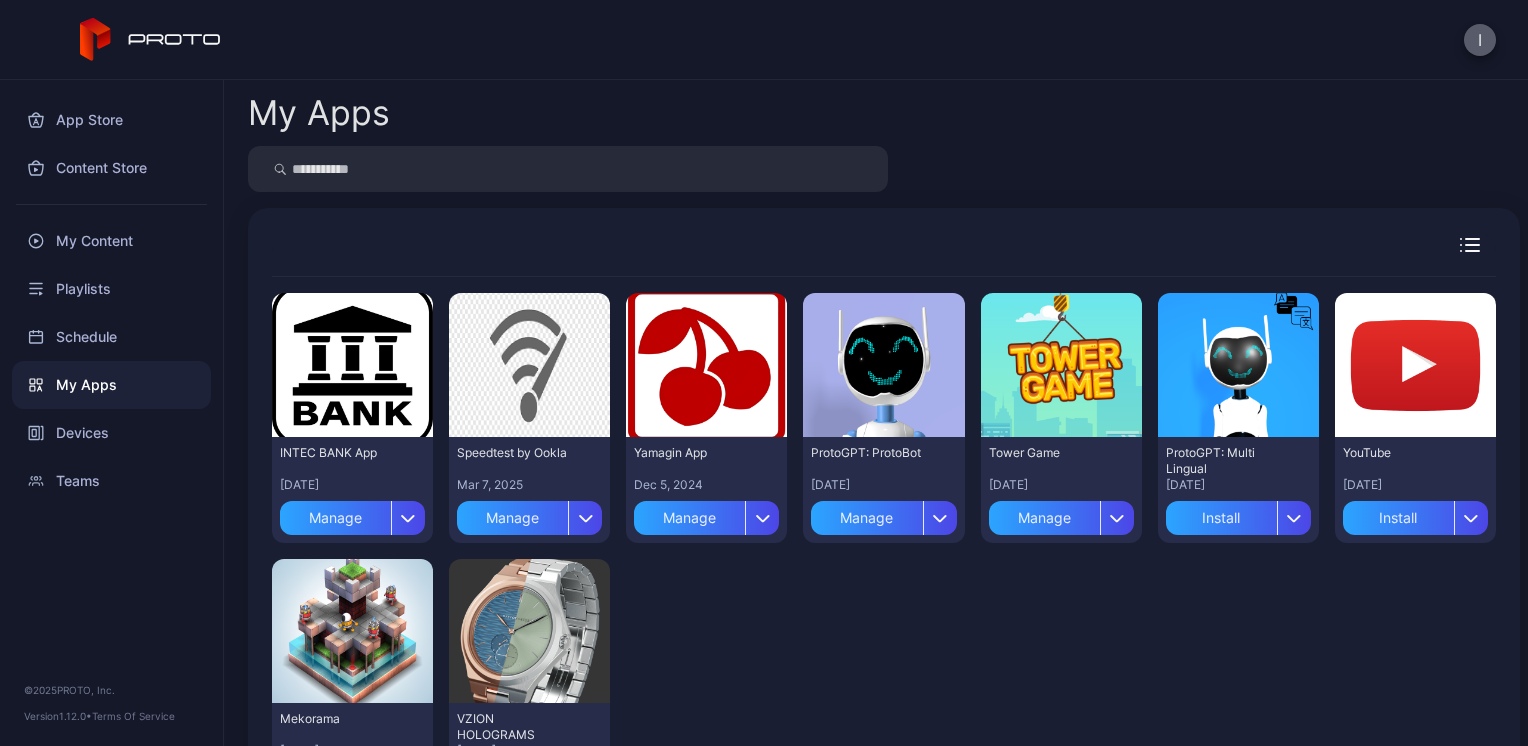 click on "I" at bounding box center (1480, 40) 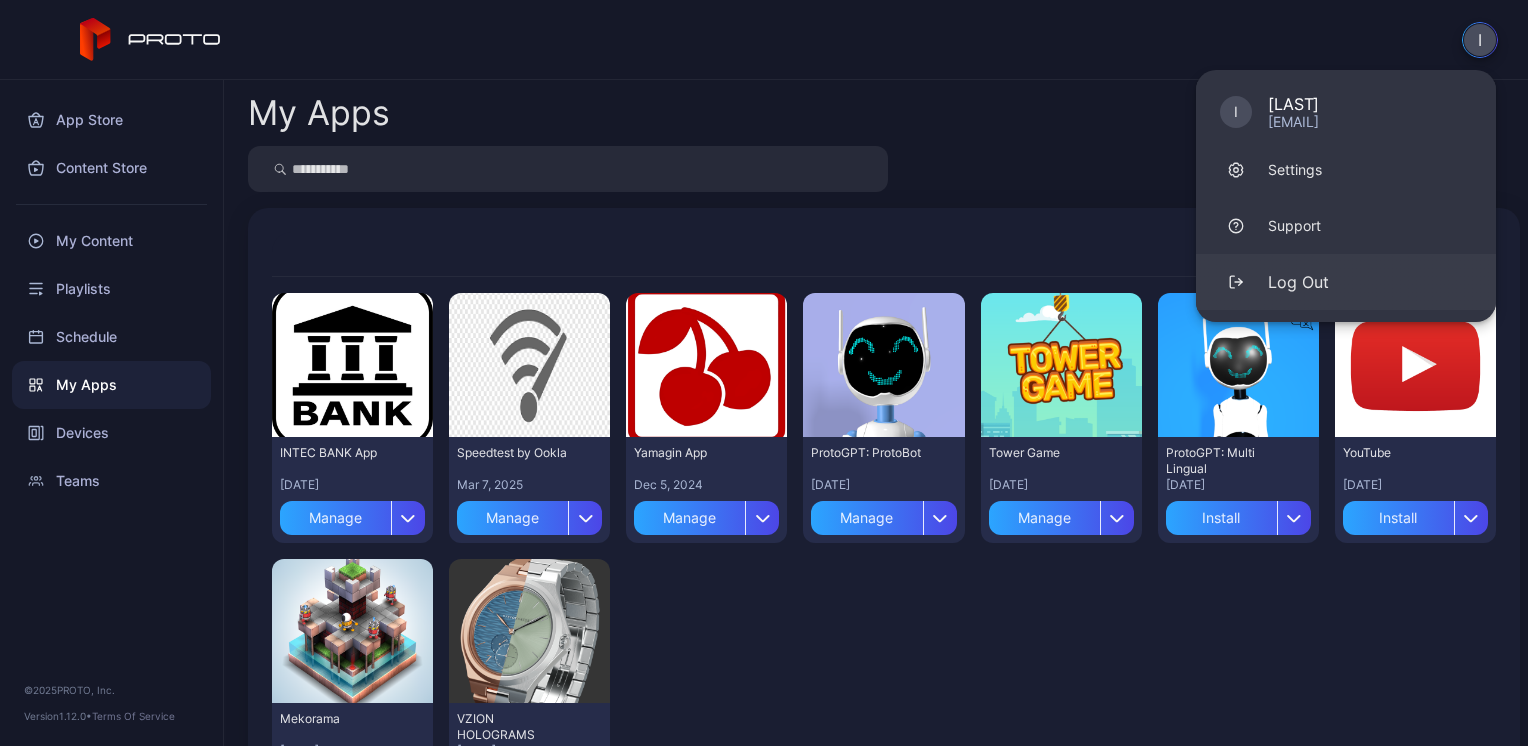 click on "Log Out" at bounding box center (1298, 282) 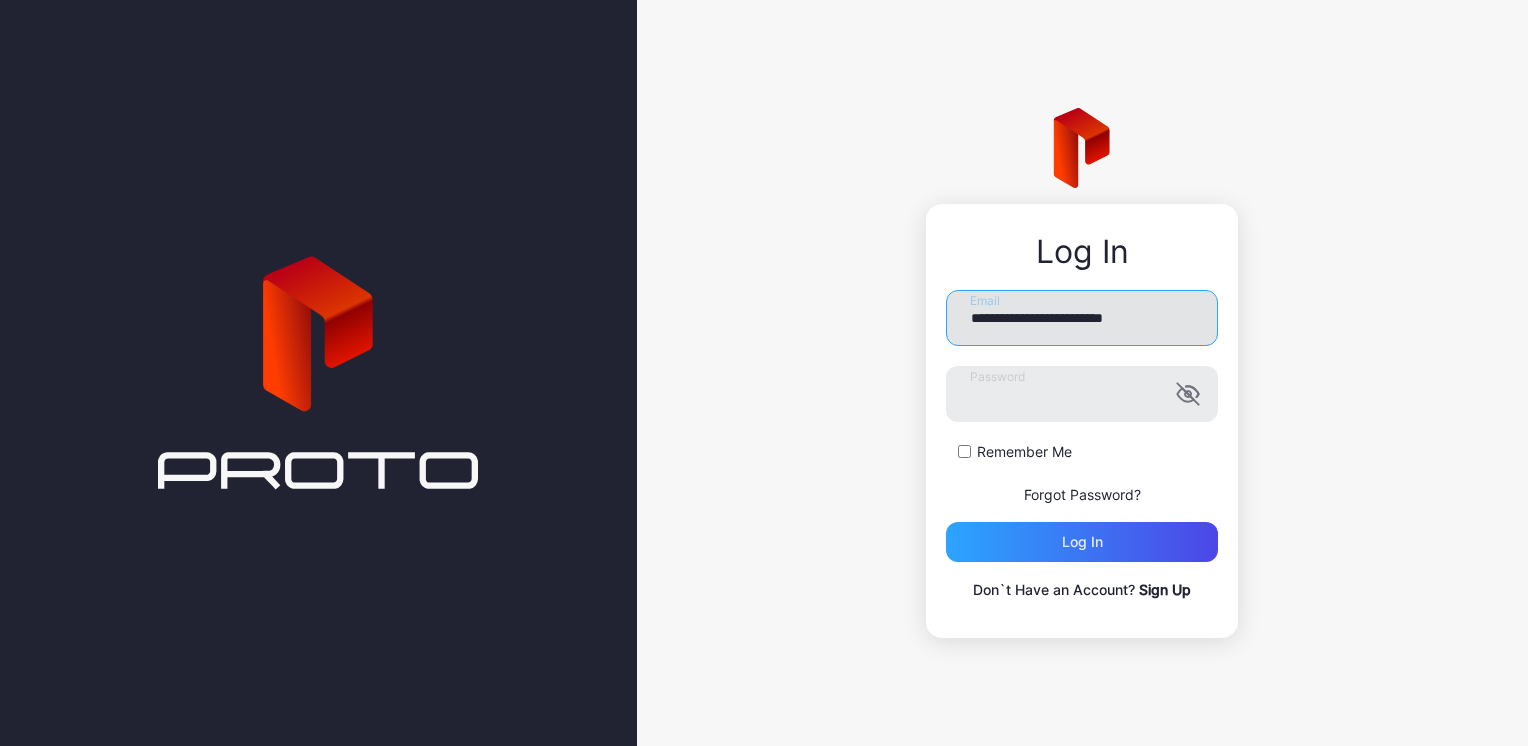 click on "**********" at bounding box center (1082, 318) 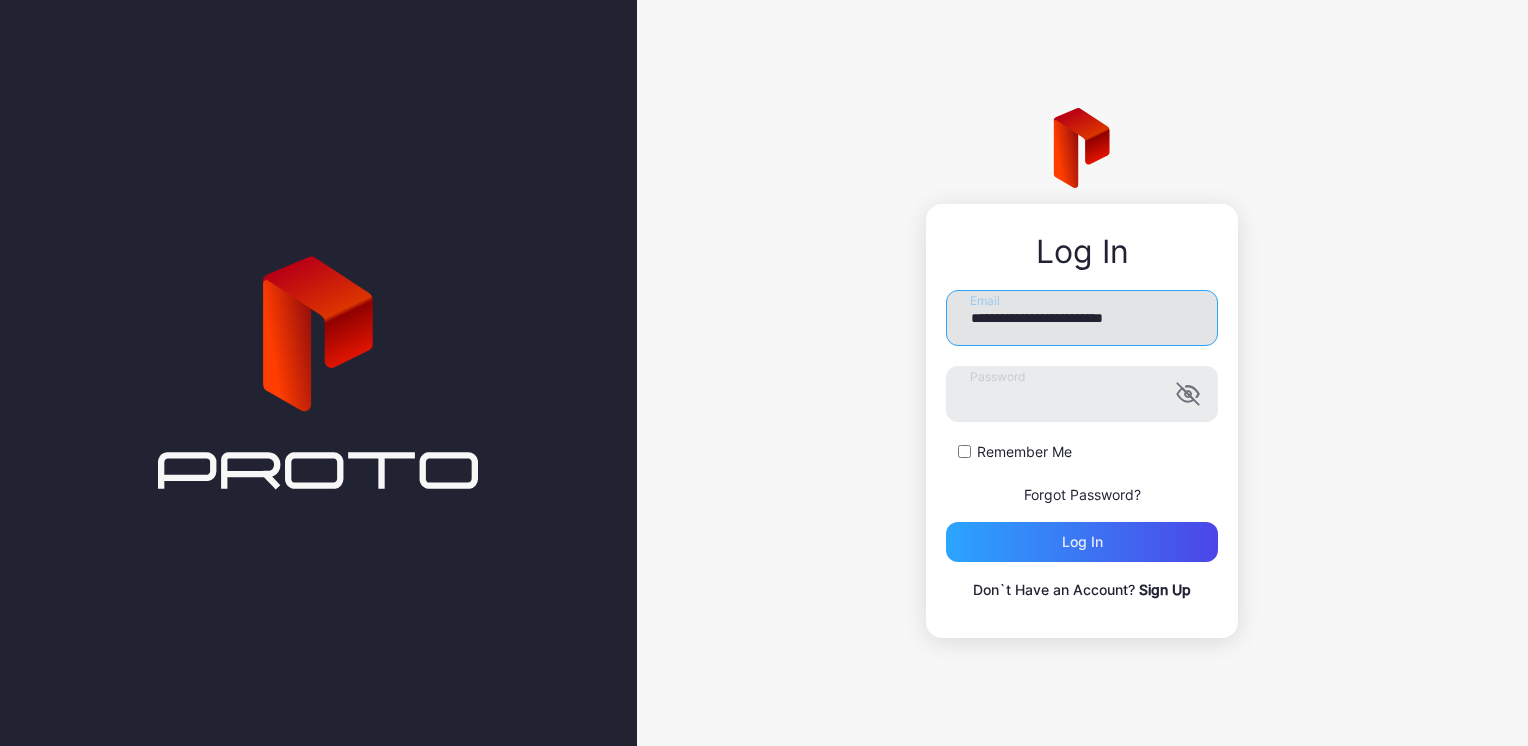 type on "**********" 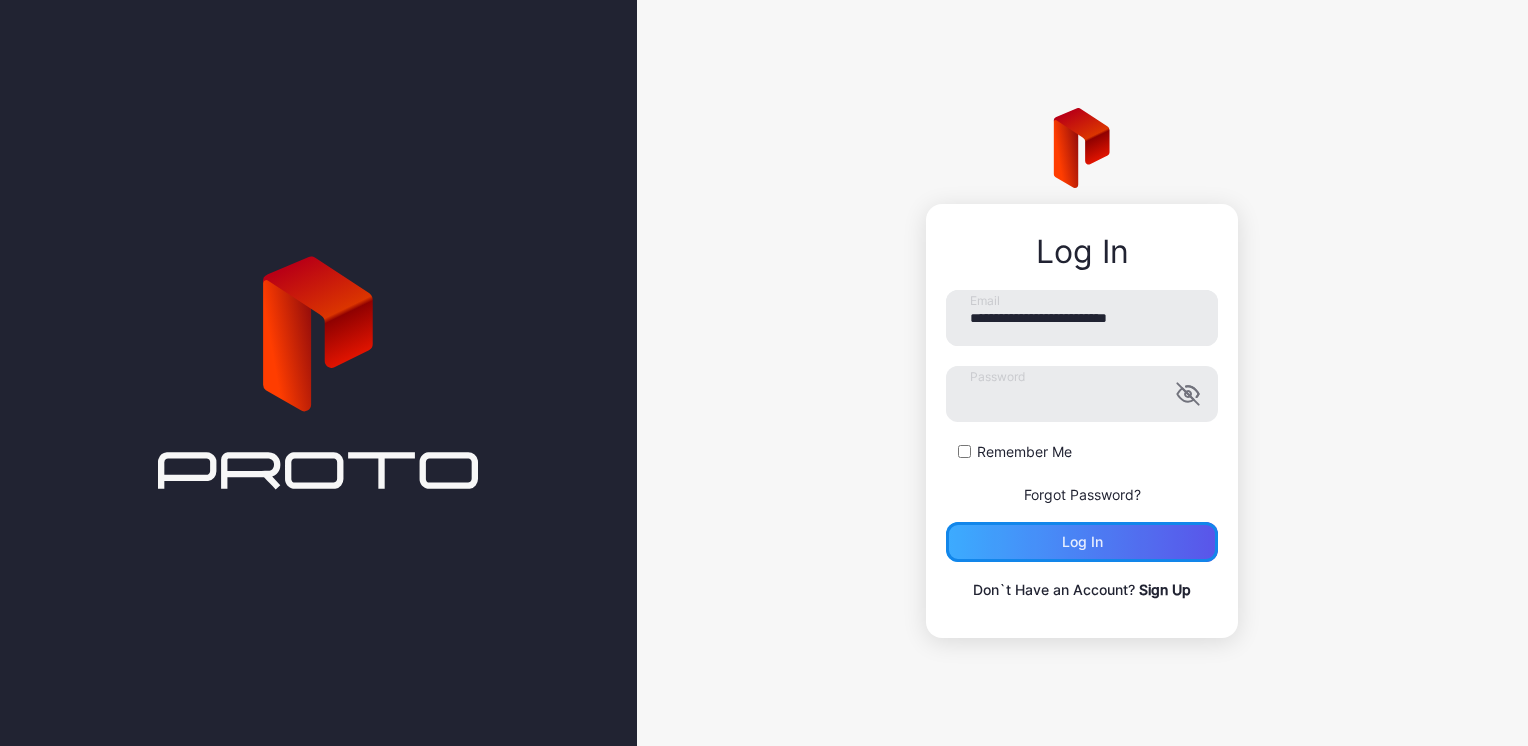 click on "Log in" at bounding box center [1082, 542] 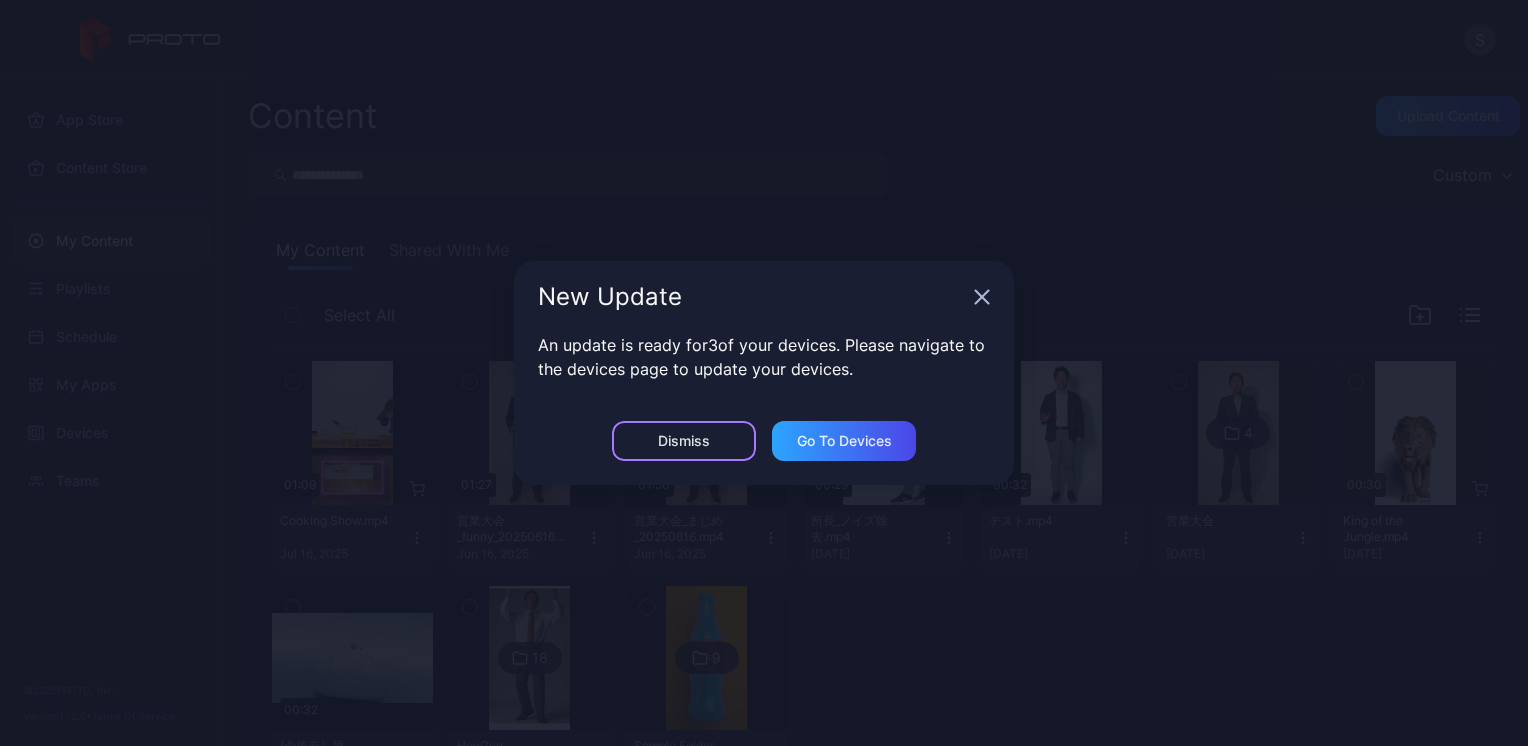 click on "Dismiss" at bounding box center (684, 441) 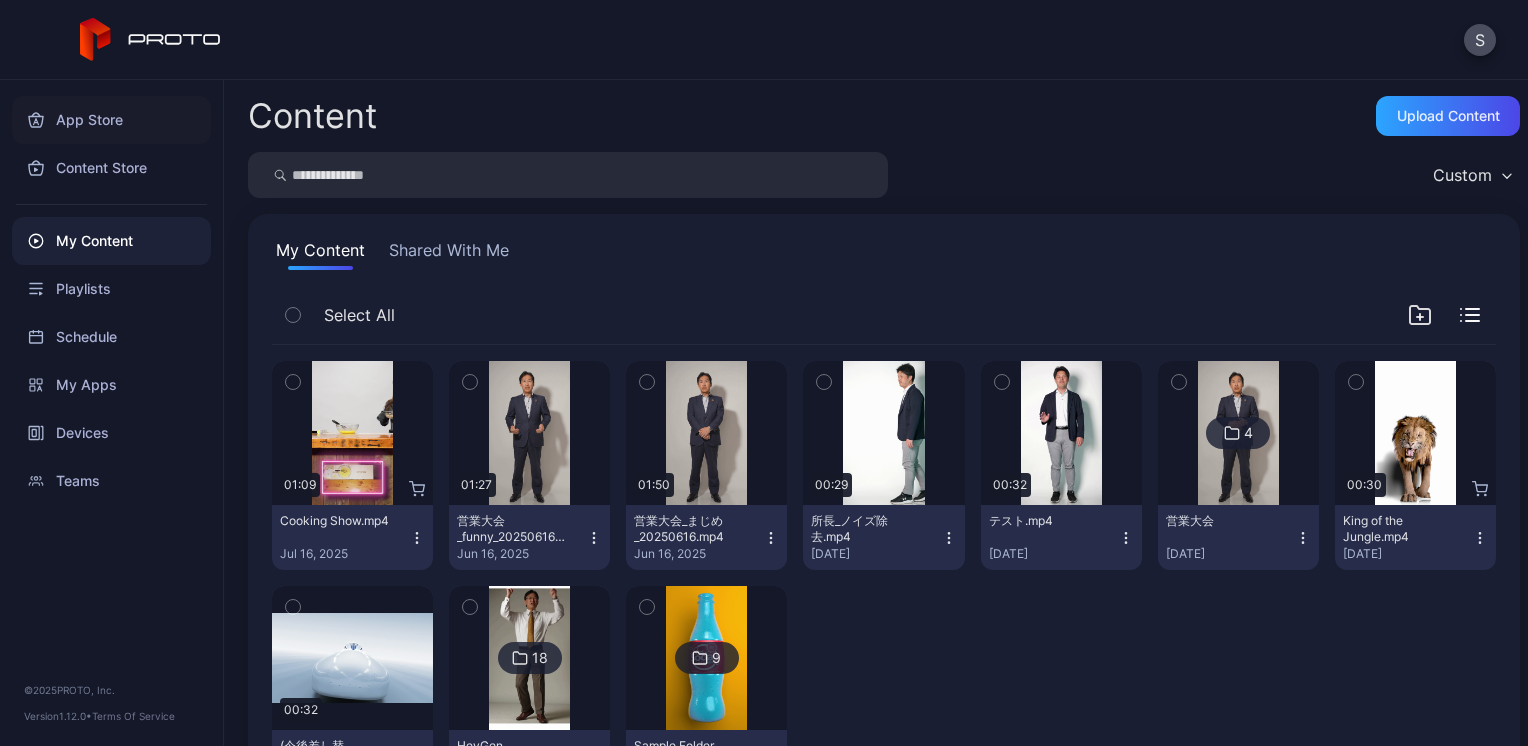 click on "App Store" at bounding box center [111, 120] 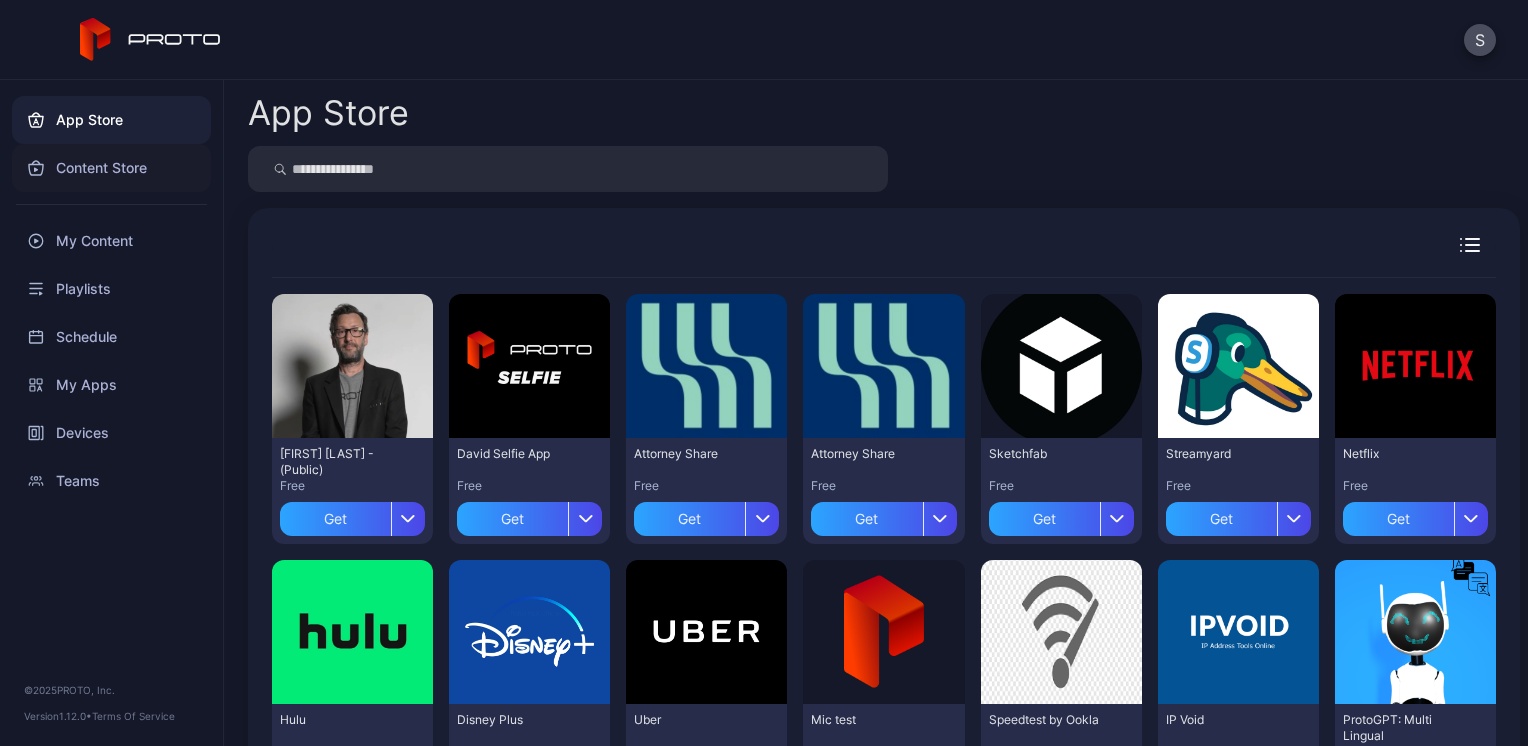 click on "Content Store" at bounding box center (111, 168) 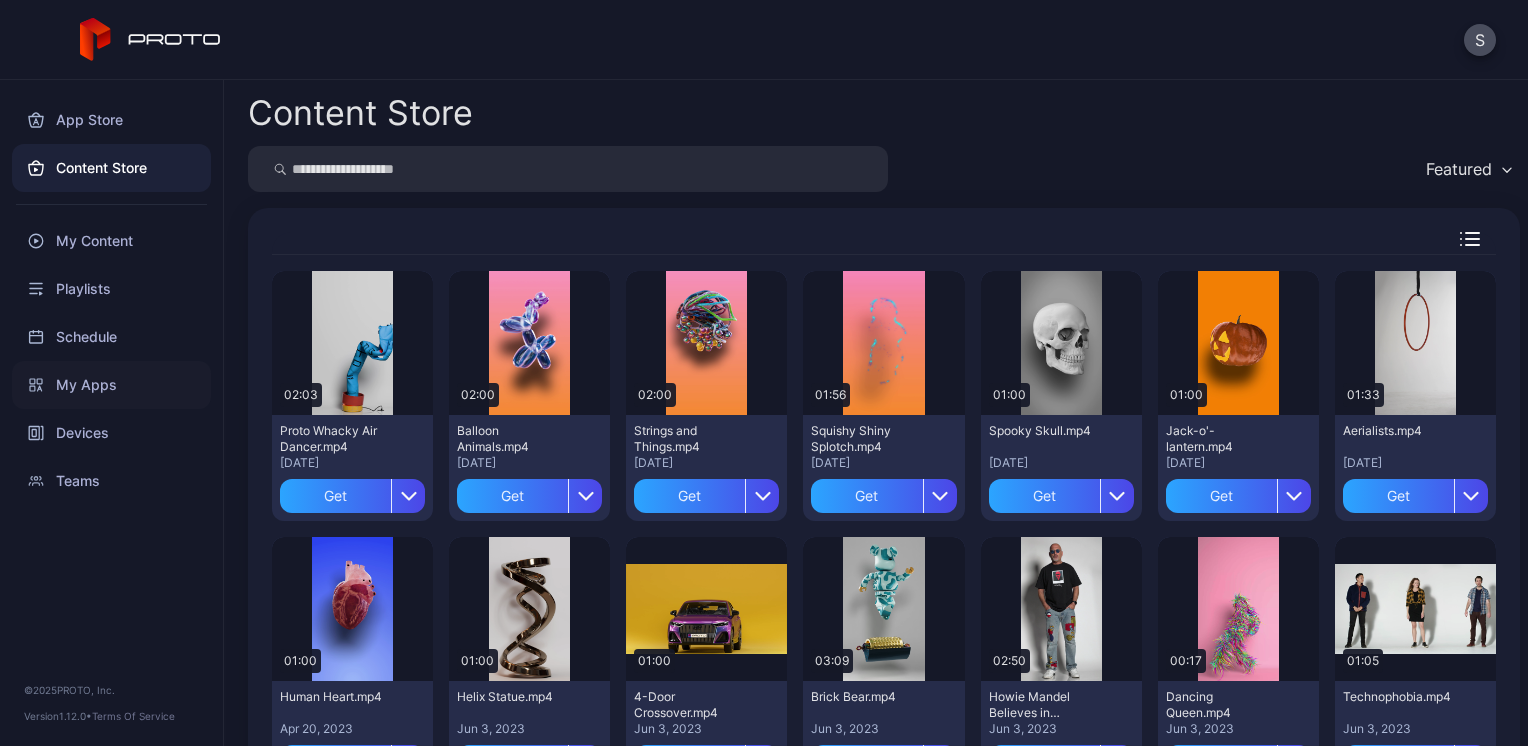 click on "My Apps" at bounding box center [111, 385] 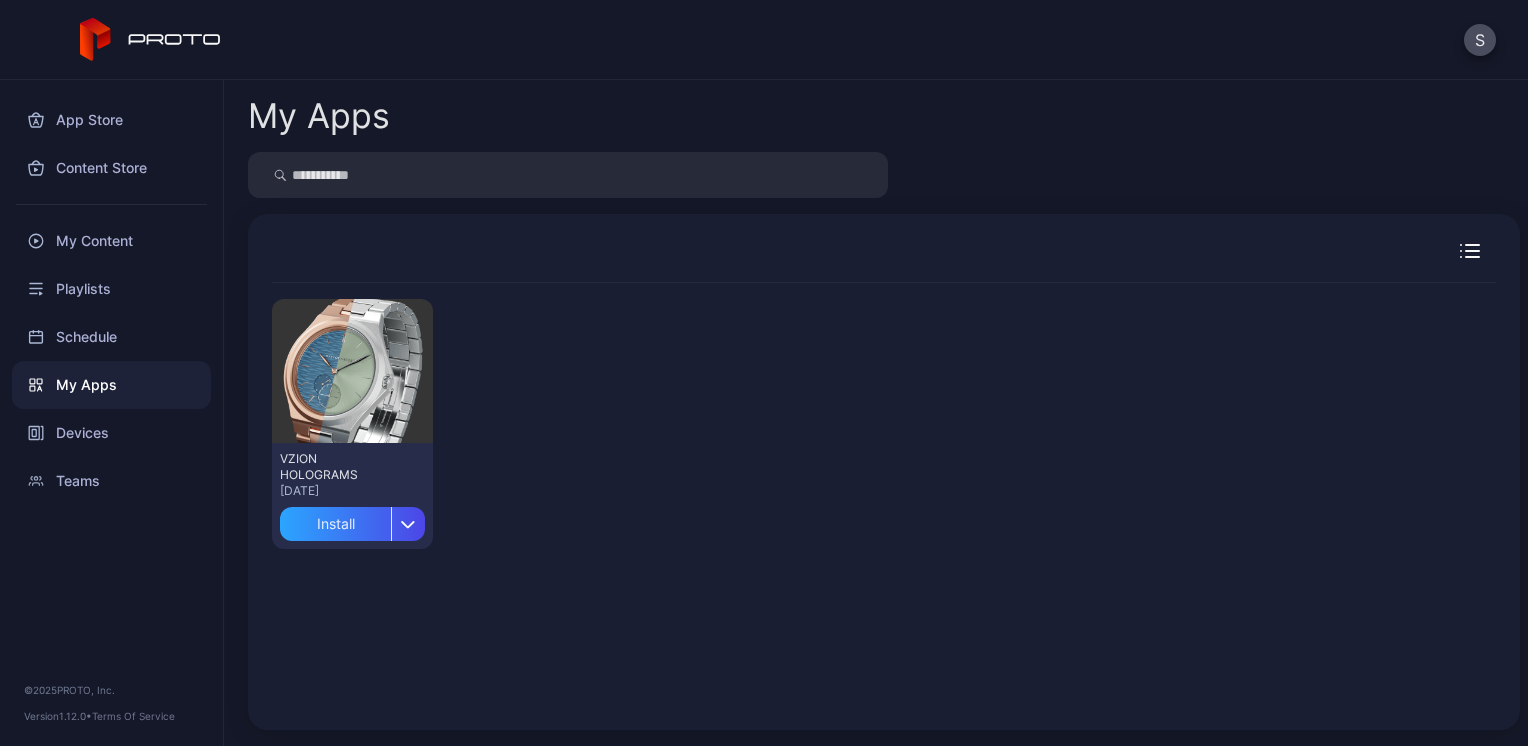drag, startPoint x: 704, startPoint y: 193, endPoint x: 438, endPoint y: 169, distance: 267.0805 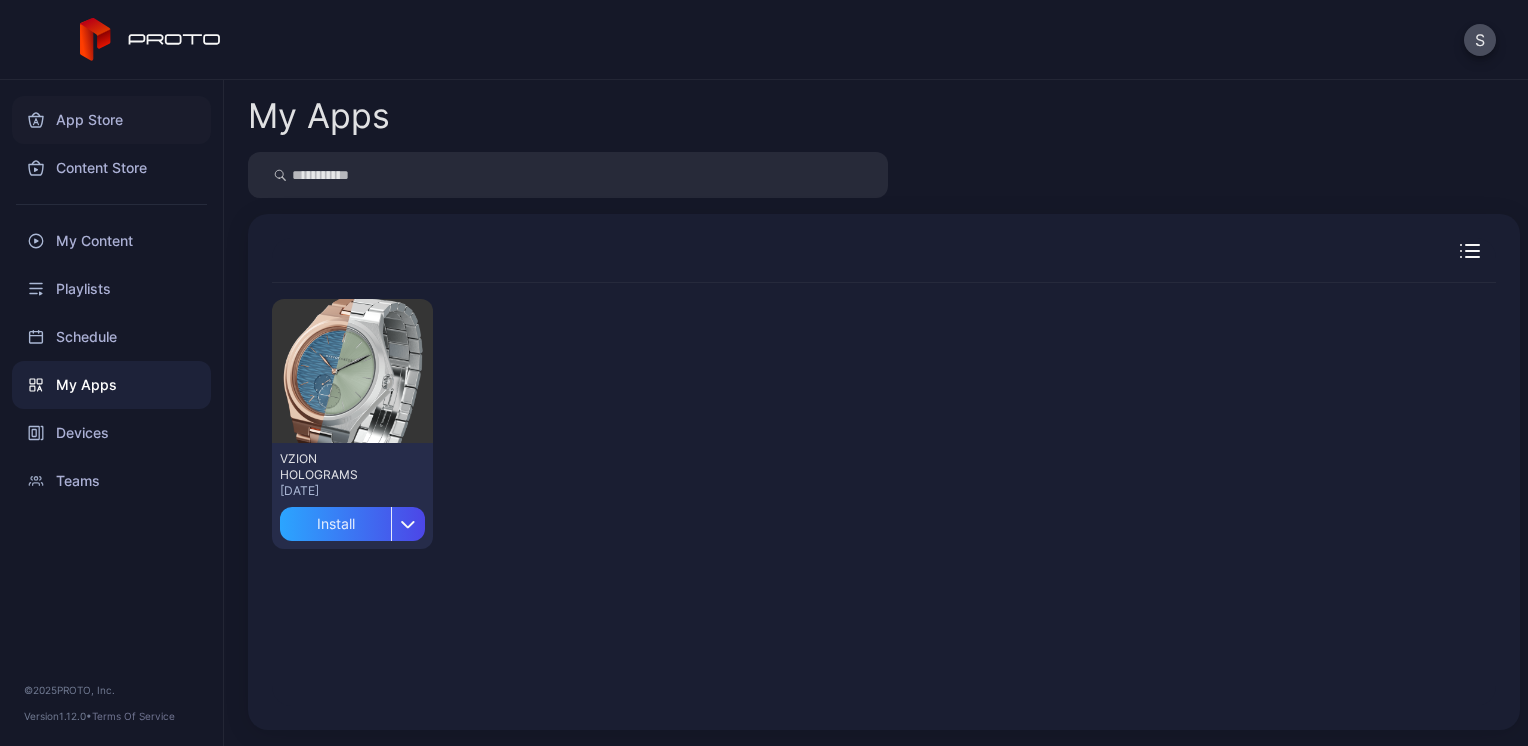 click on "App Store" at bounding box center [111, 120] 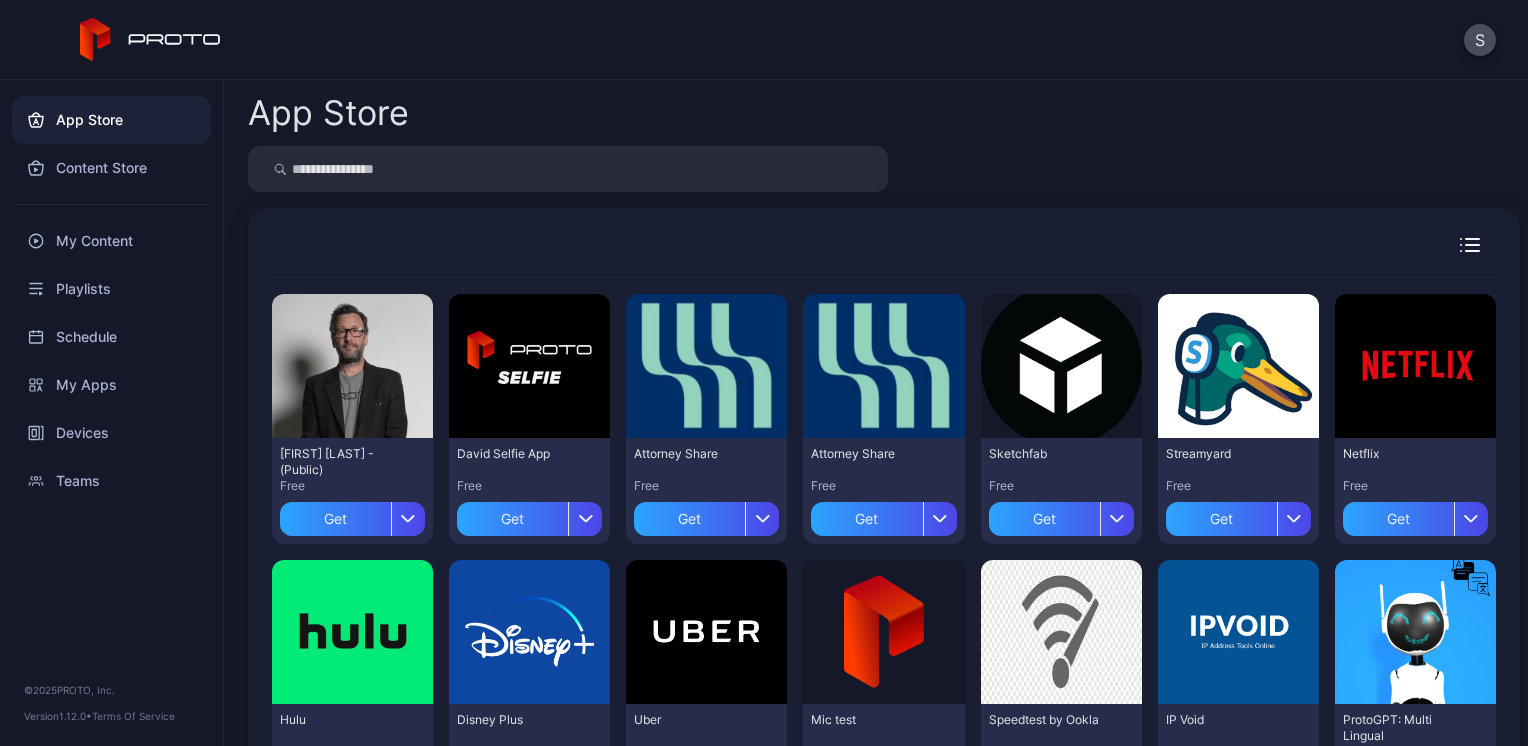 click at bounding box center (568, 169) 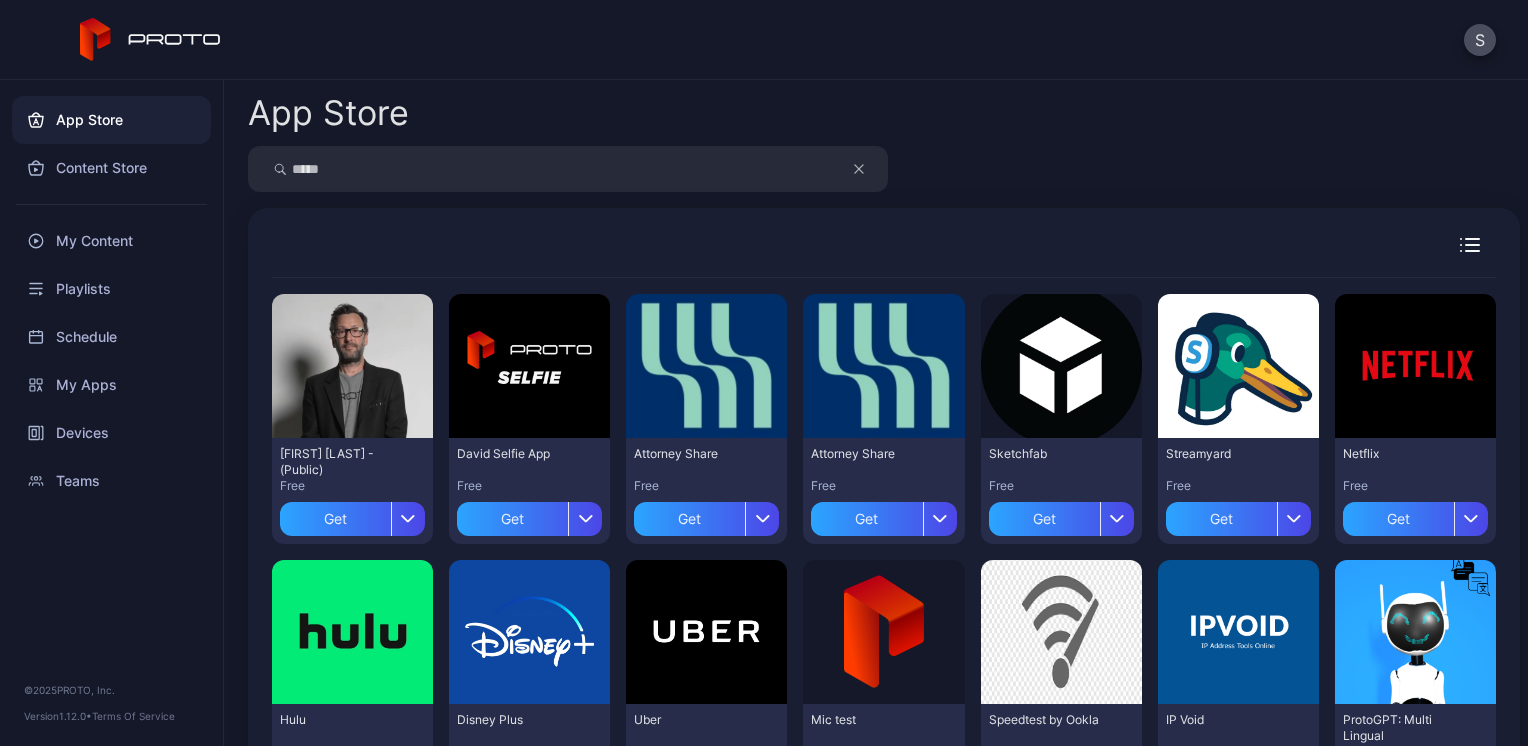 type on "*****" 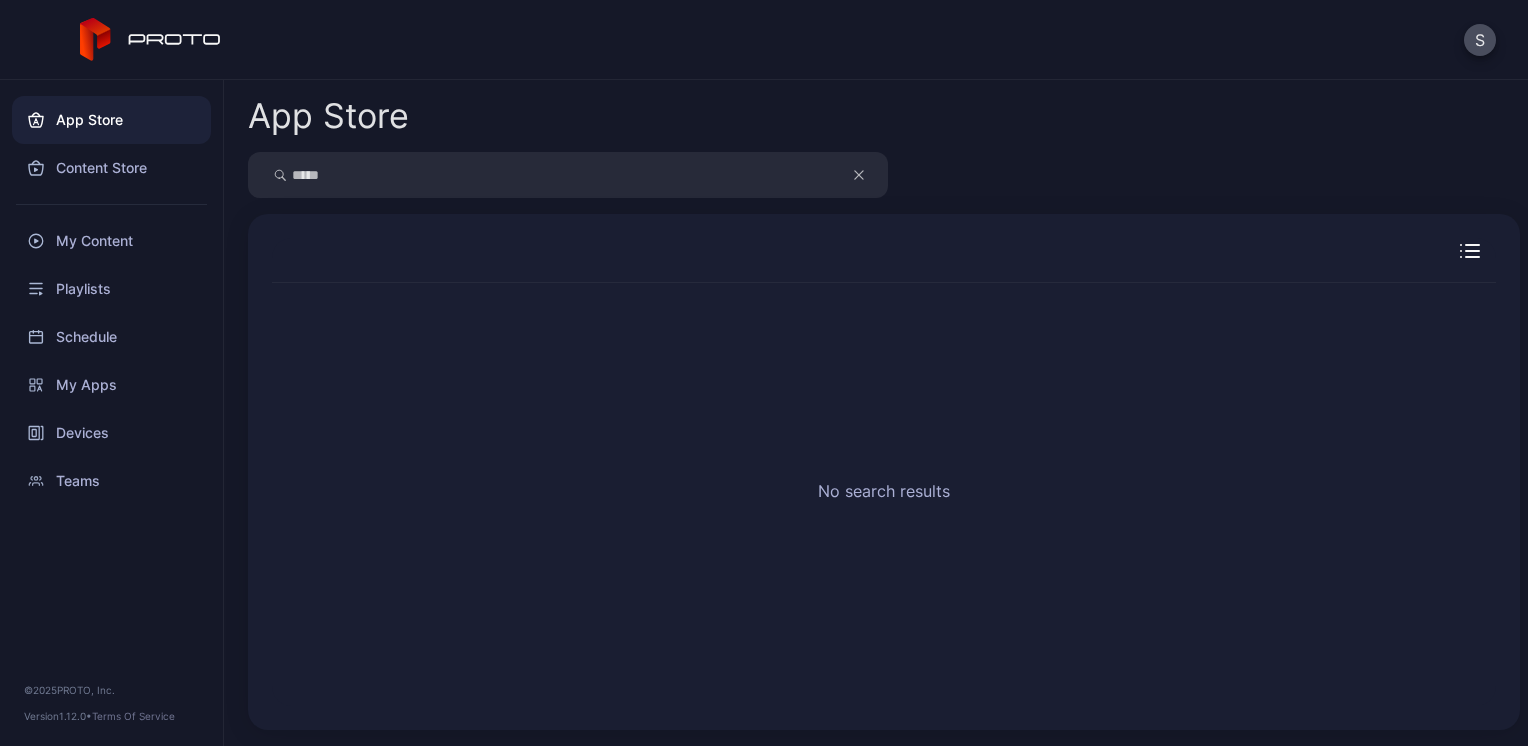 click at bounding box center [869, 175] 